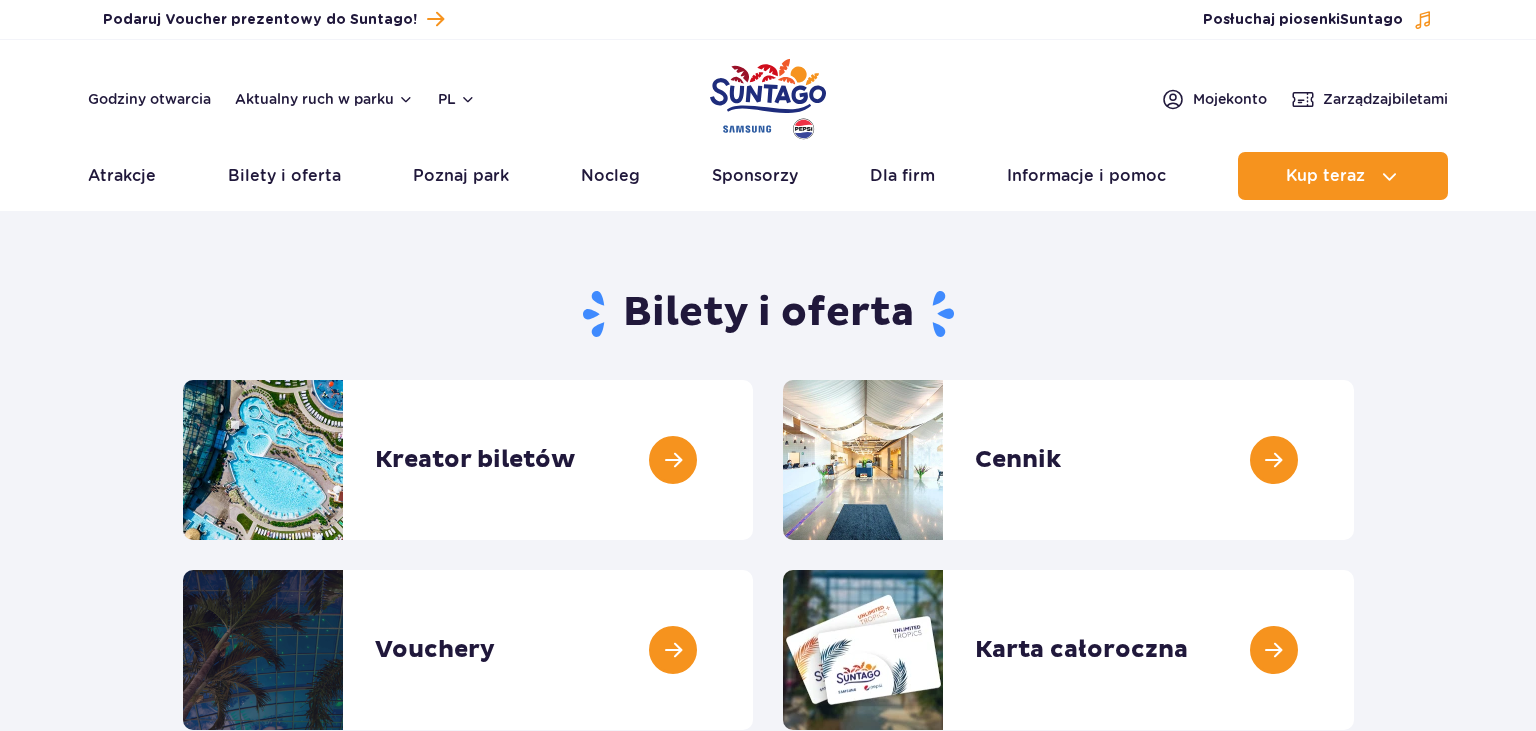 scroll, scrollTop: 0, scrollLeft: 0, axis: both 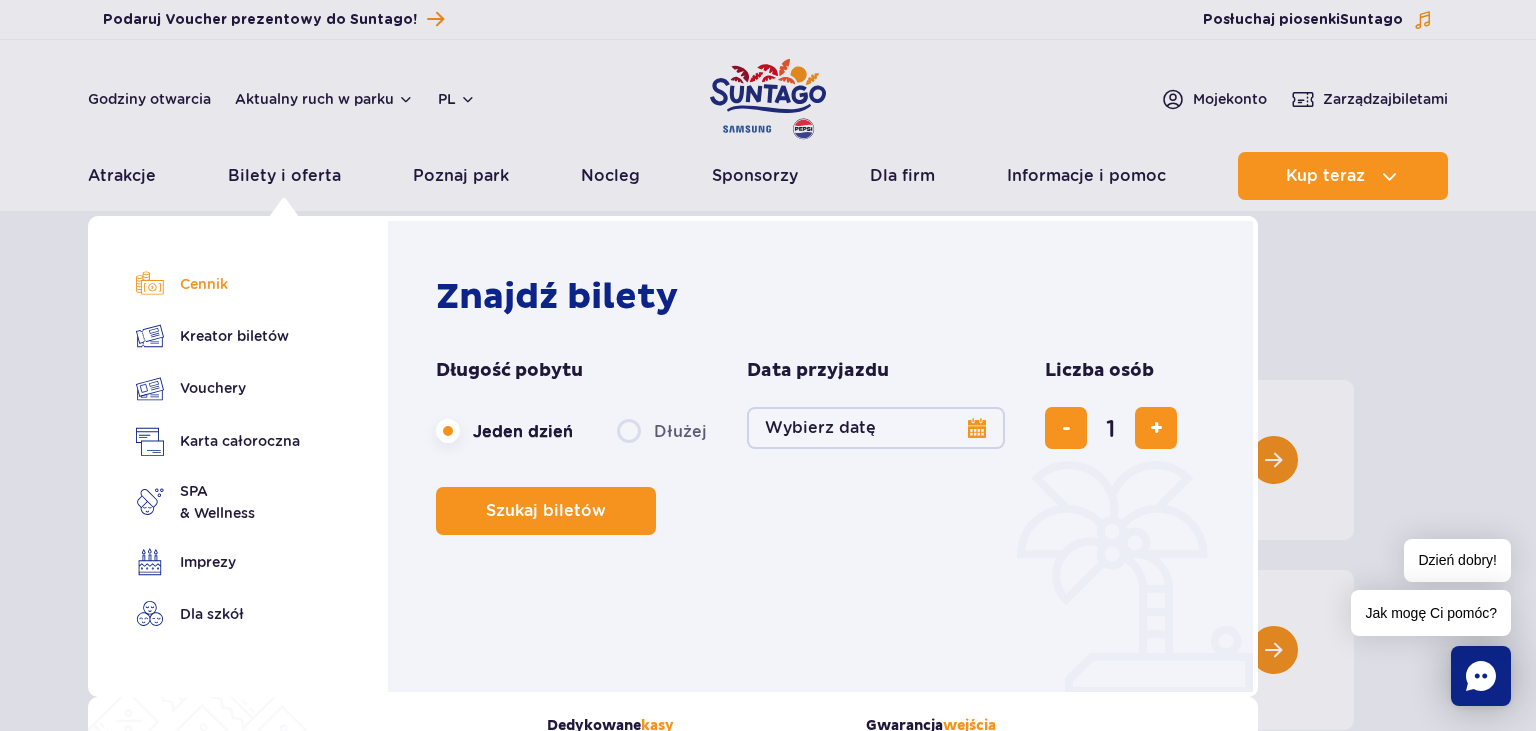 click on "Cennik" at bounding box center (218, 284) 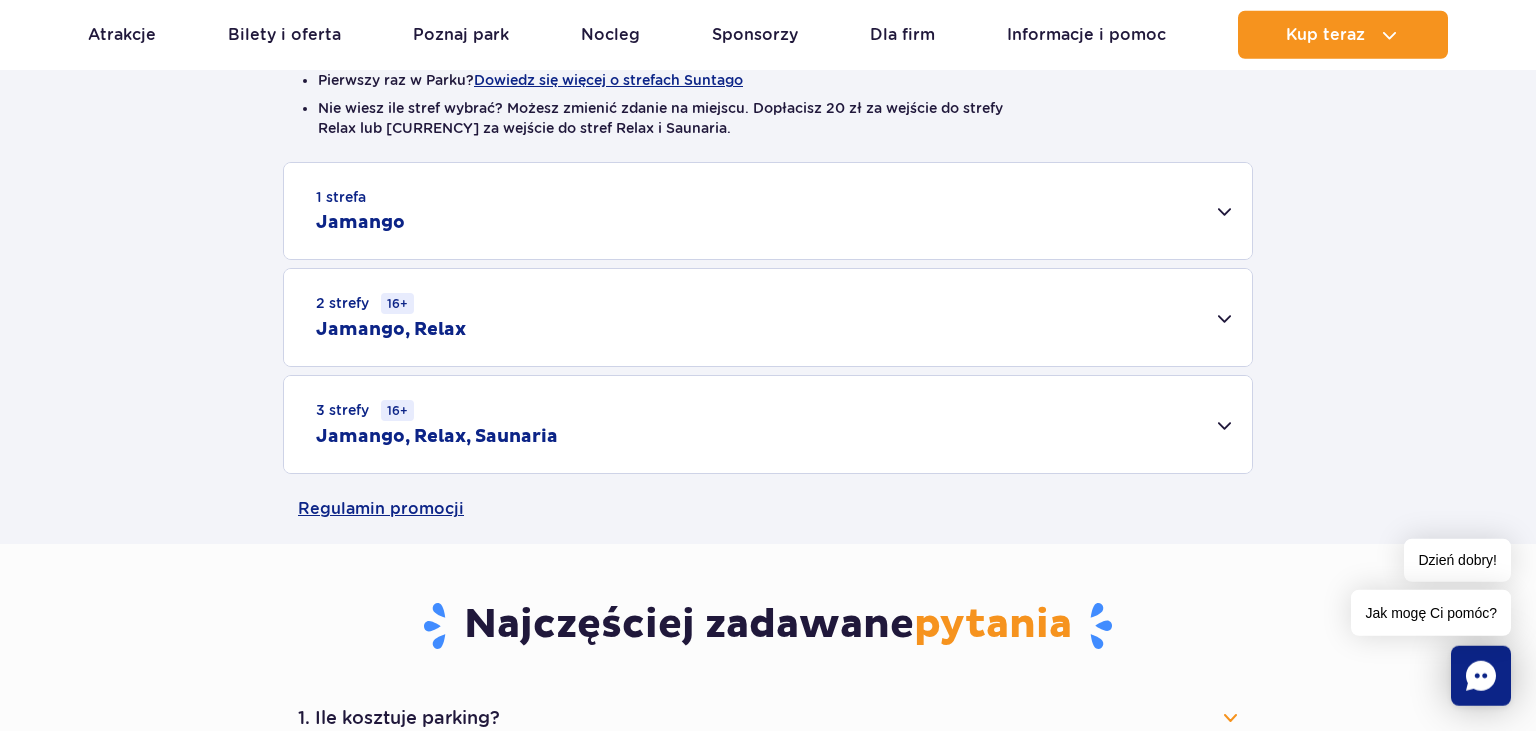 scroll, scrollTop: 528, scrollLeft: 0, axis: vertical 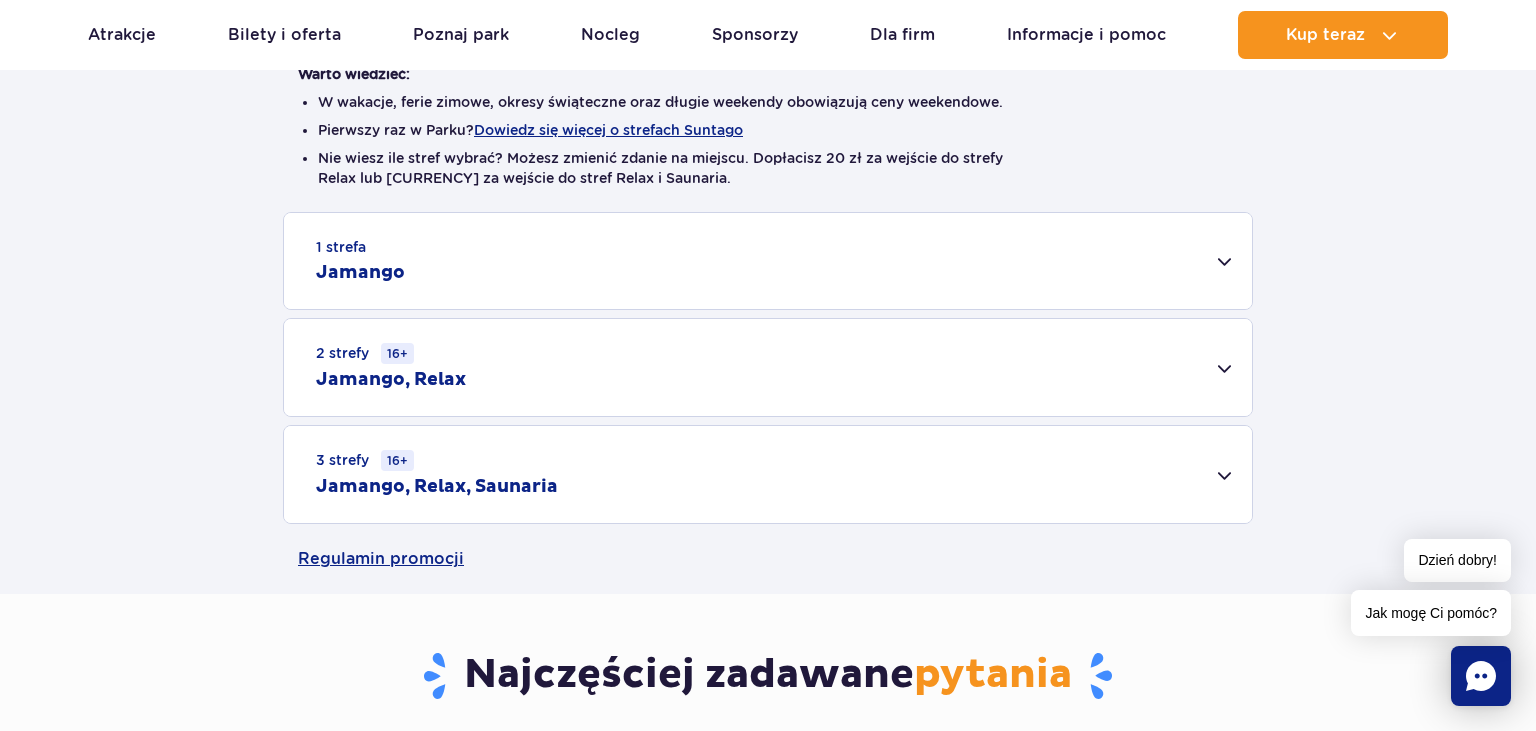 click on "1 strefa
Jamango" at bounding box center [768, 261] 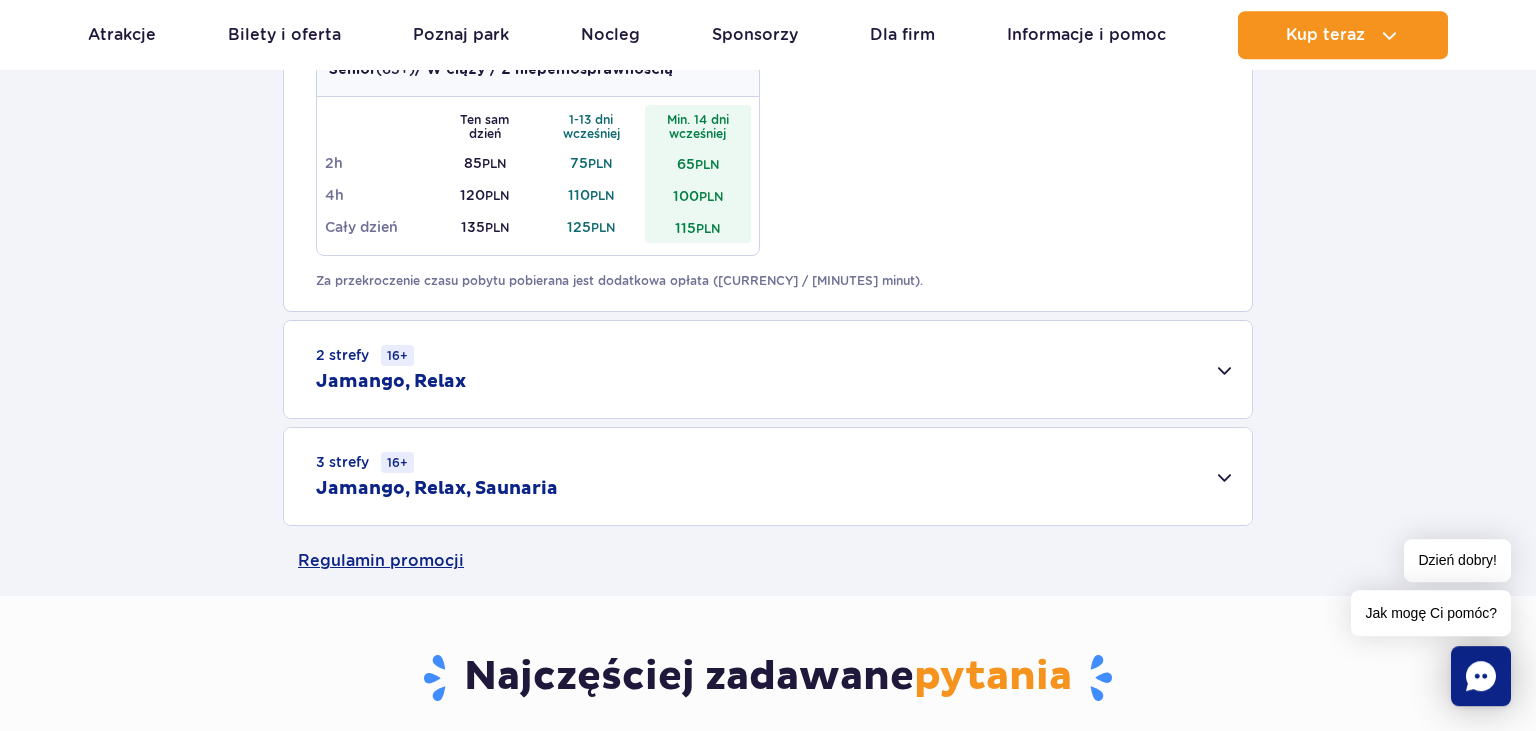 scroll, scrollTop: 1267, scrollLeft: 0, axis: vertical 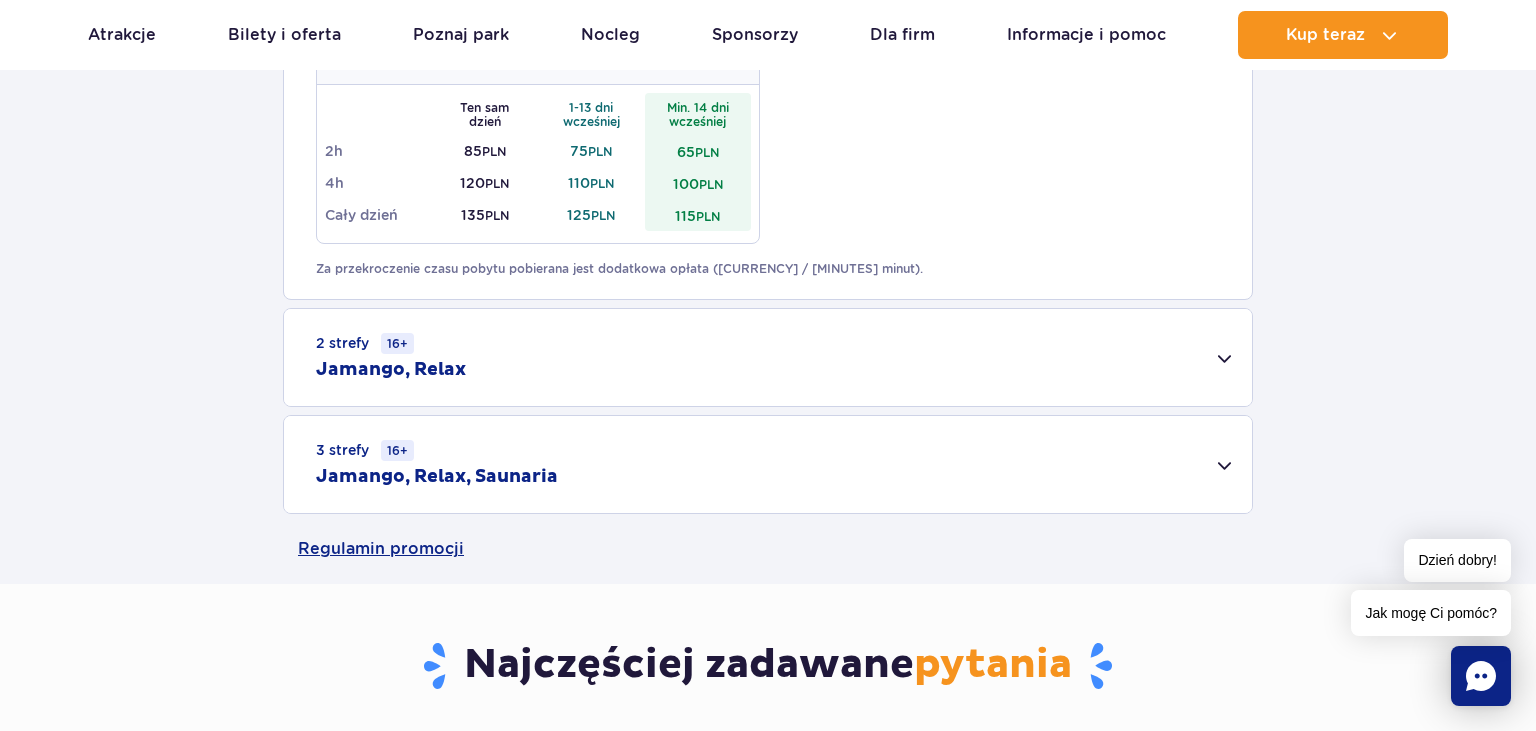 click on "Jamango, Relax" at bounding box center (391, 370) 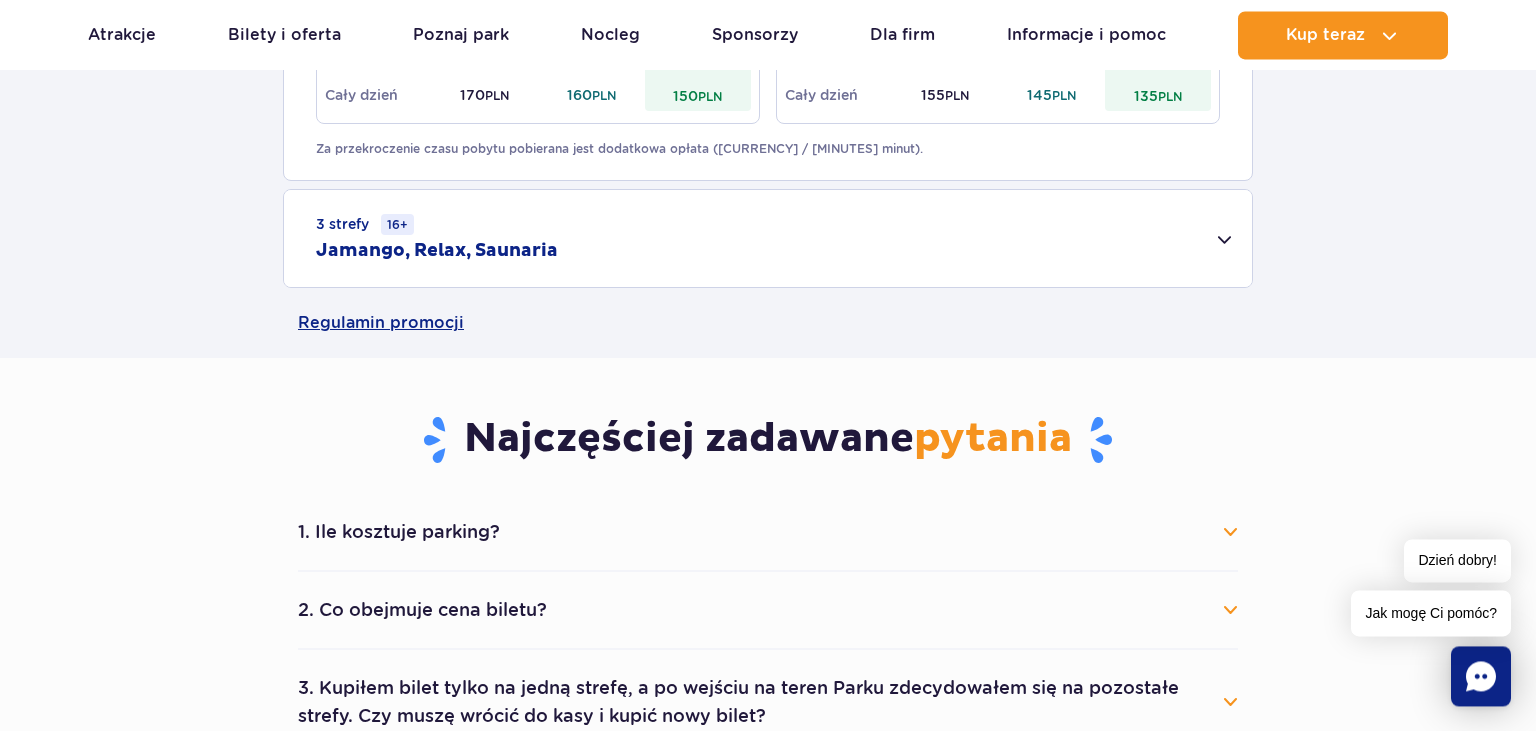scroll, scrollTop: 1795, scrollLeft: 0, axis: vertical 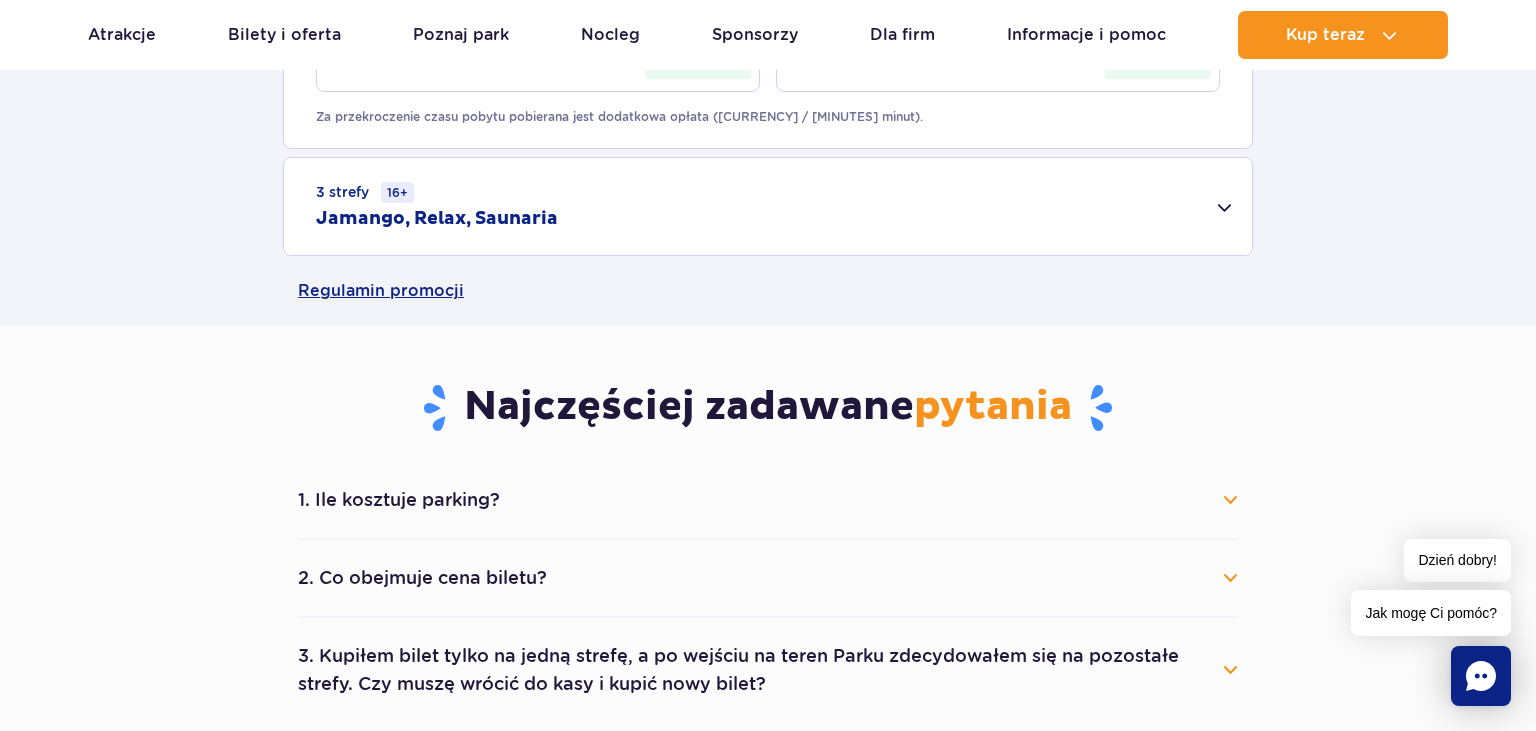 click on "Jamango, Relax, Saunaria" at bounding box center [437, 219] 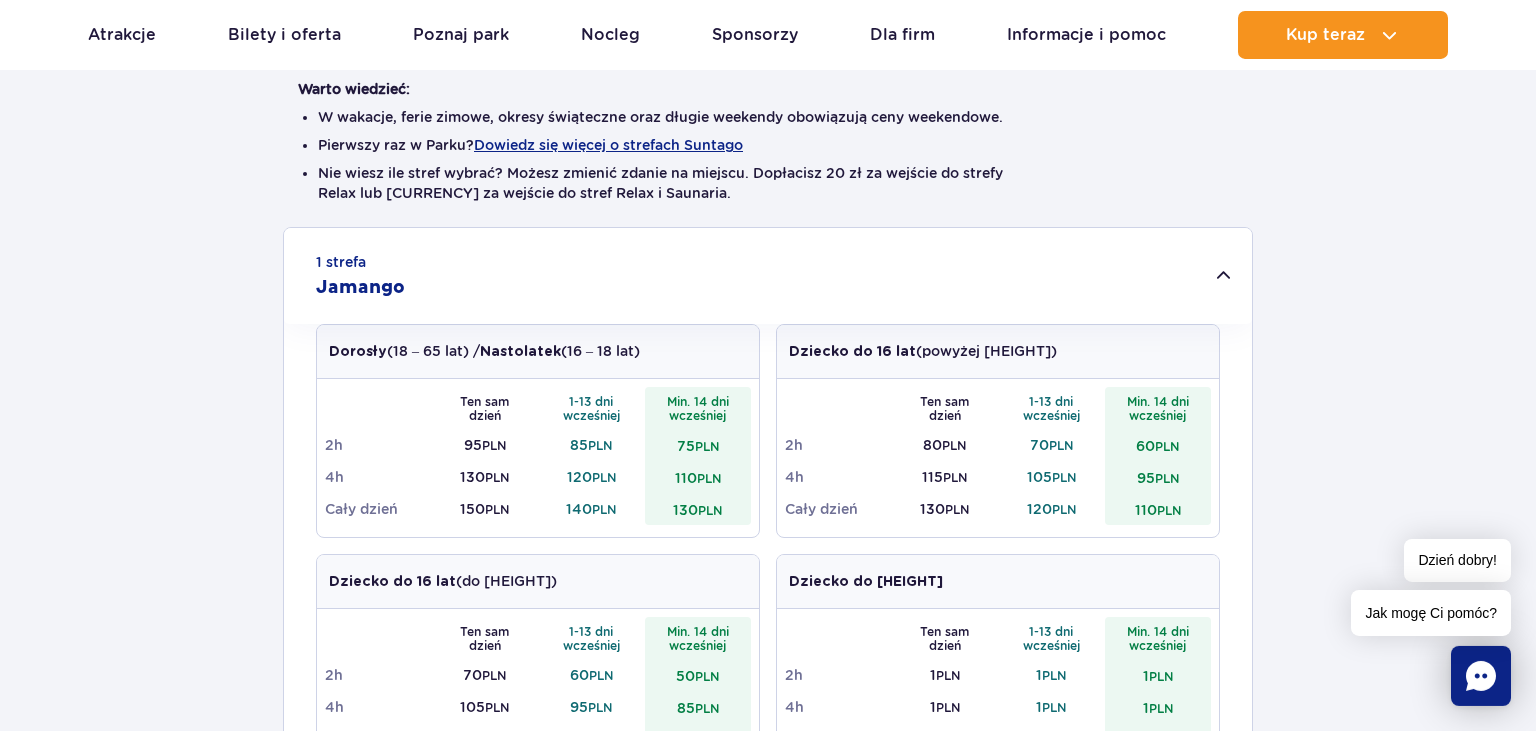 scroll, scrollTop: 316, scrollLeft: 0, axis: vertical 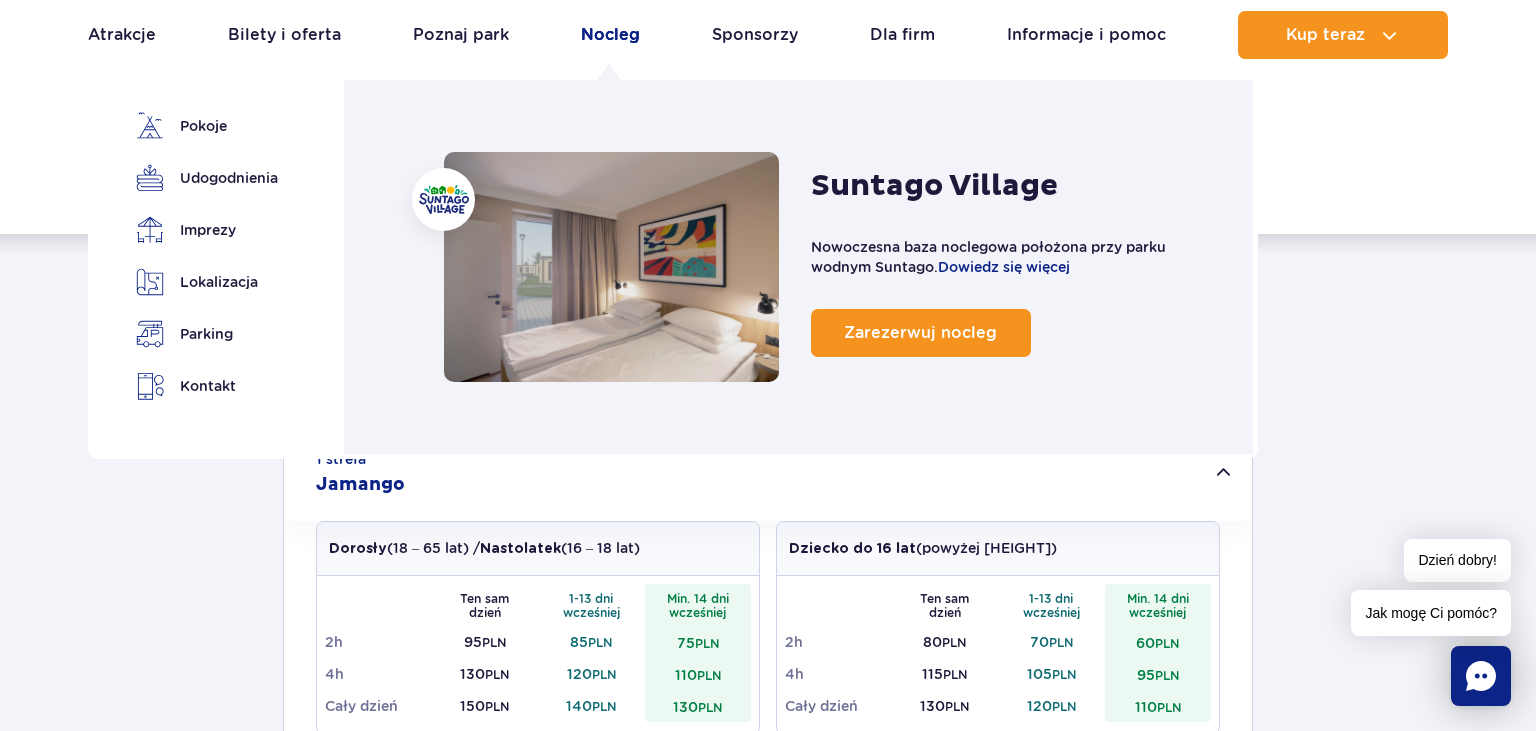 click on "Nocleg" at bounding box center (610, 35) 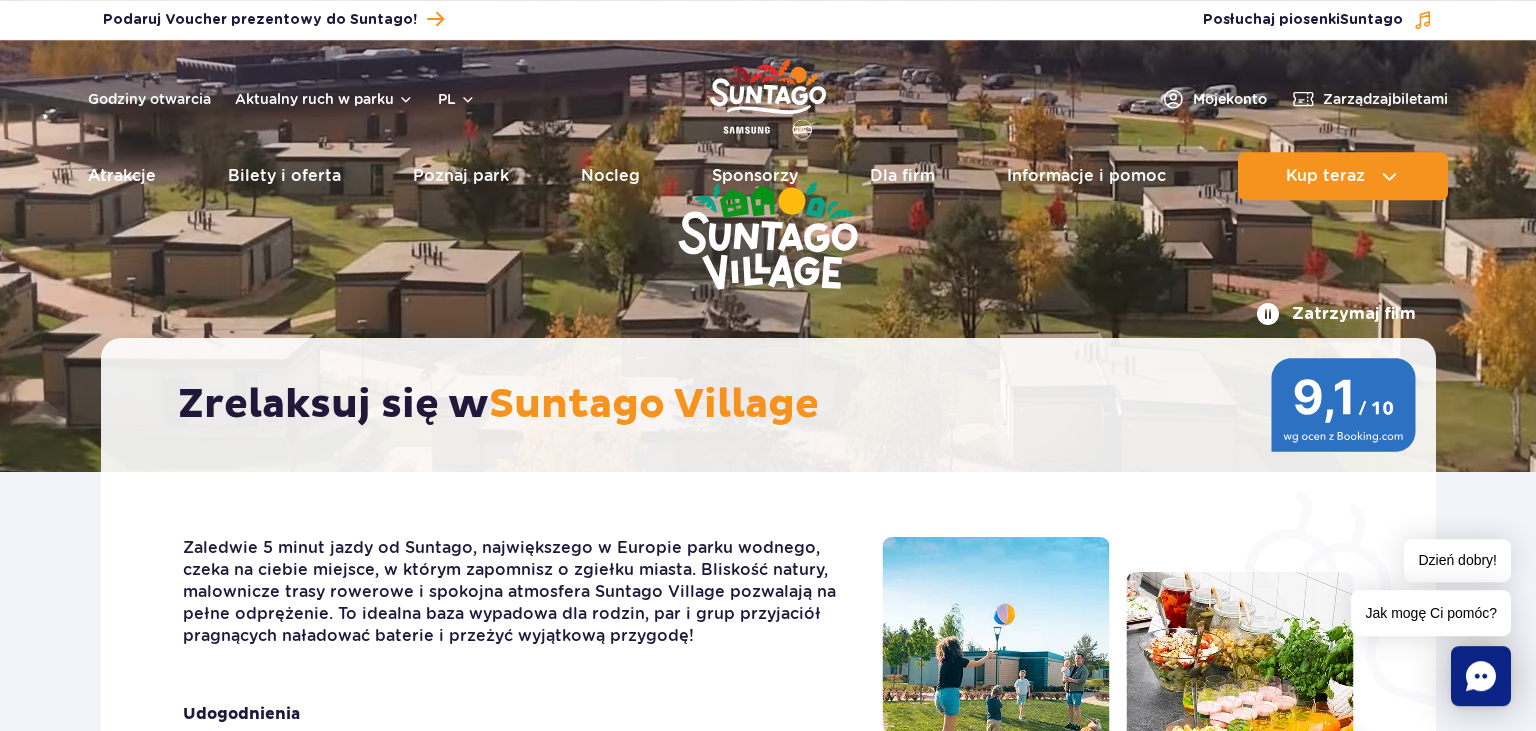 scroll, scrollTop: 0, scrollLeft: 0, axis: both 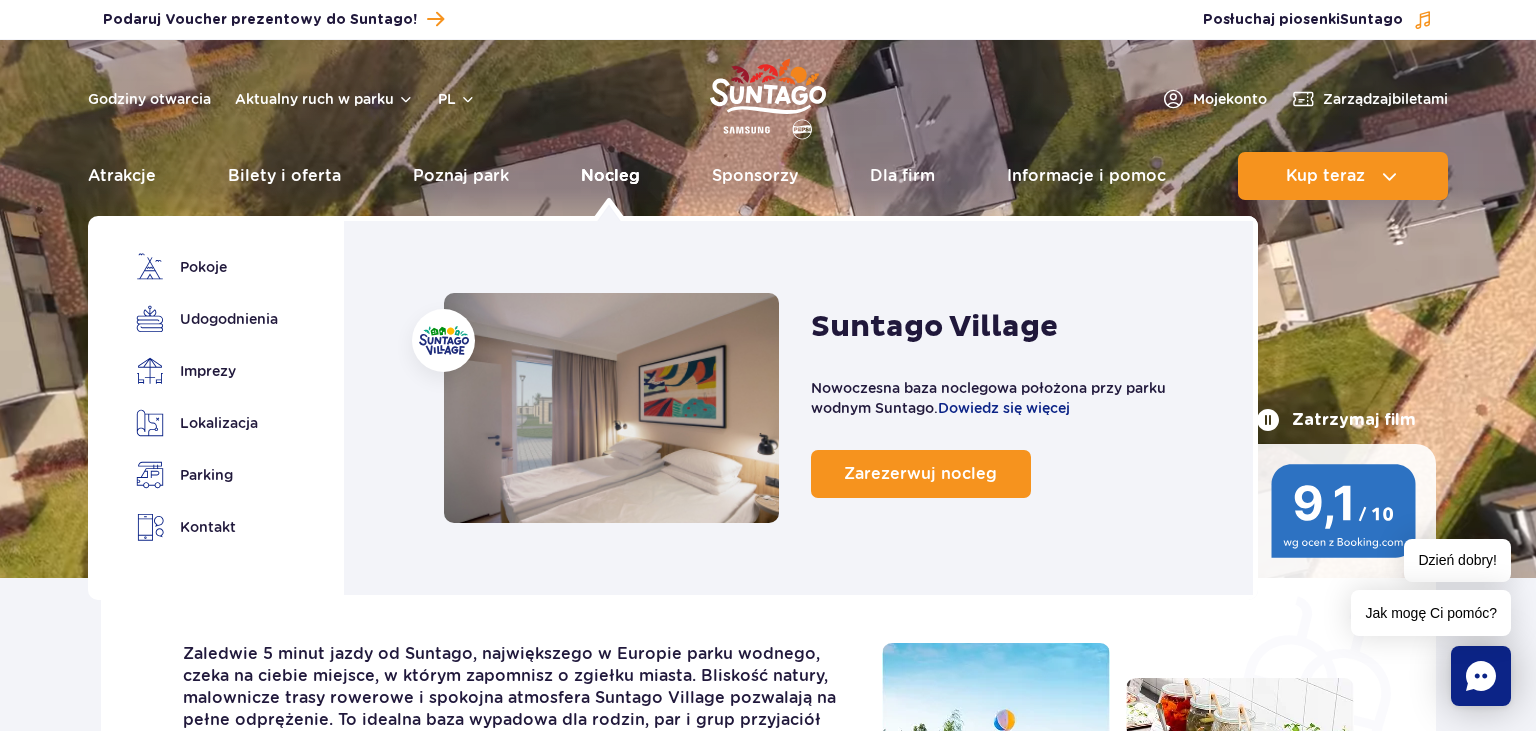 click on "Nocleg" at bounding box center [610, 176] 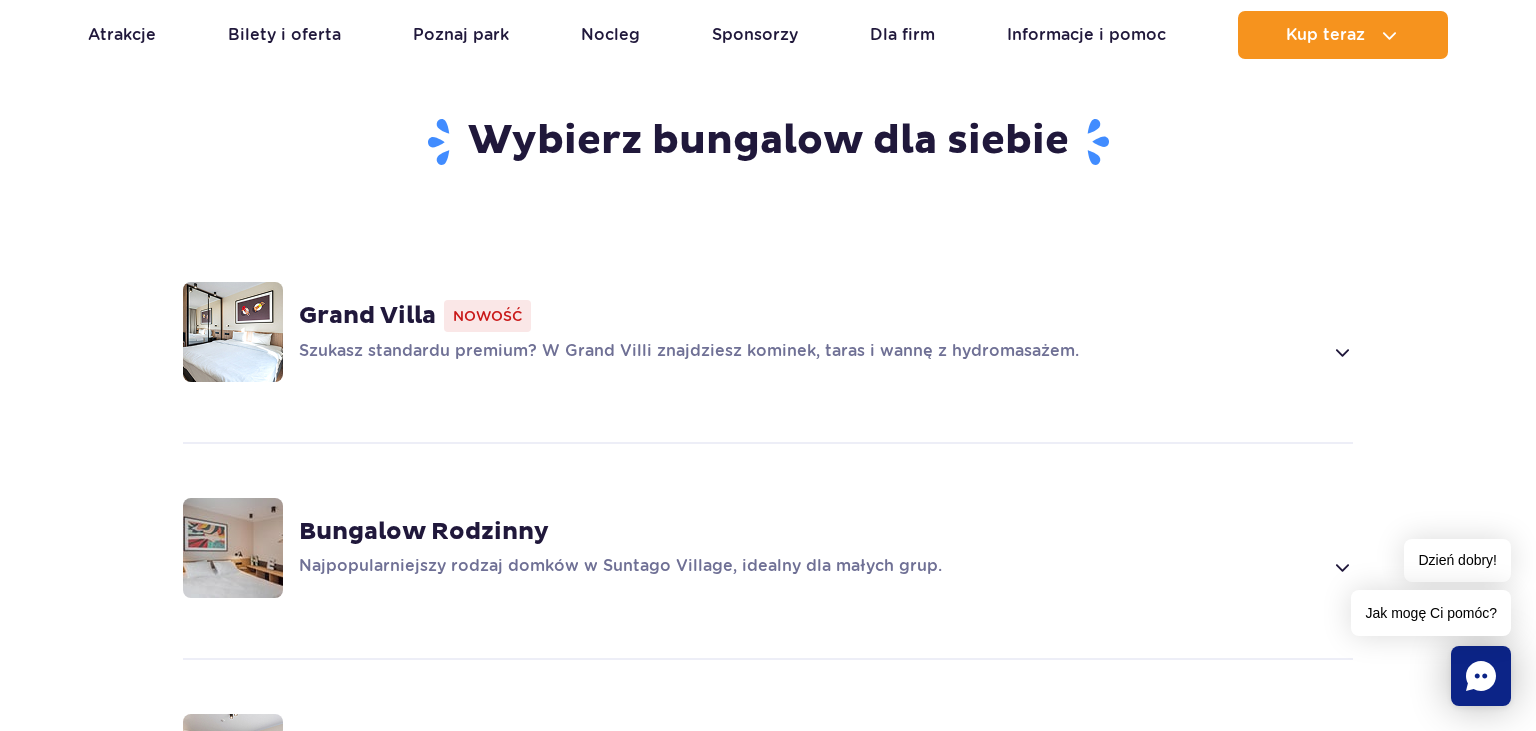 scroll, scrollTop: 1689, scrollLeft: 0, axis: vertical 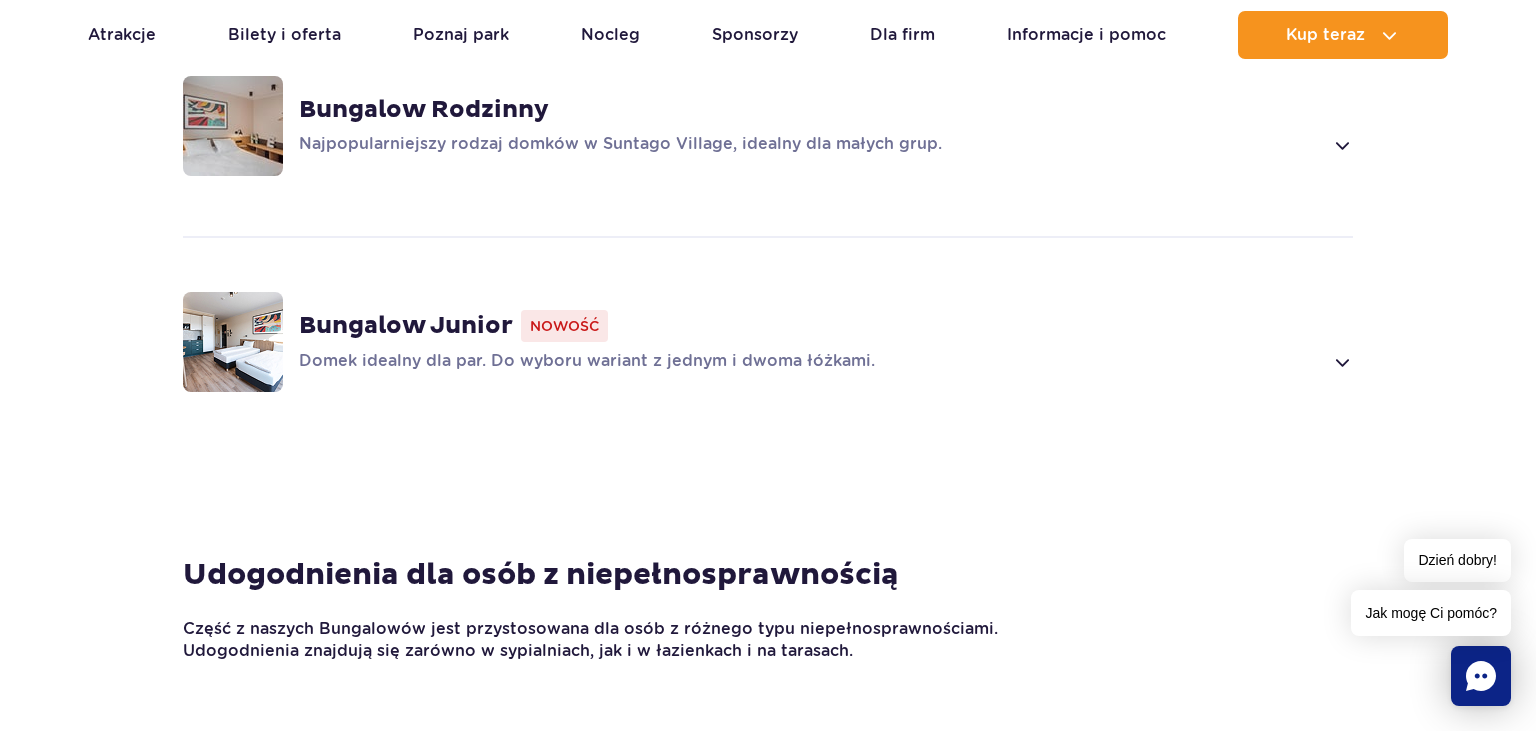 click on "Domek idealny dla par. Do wyboru wariant z jednym i dwoma łóżkami." at bounding box center [810, 362] 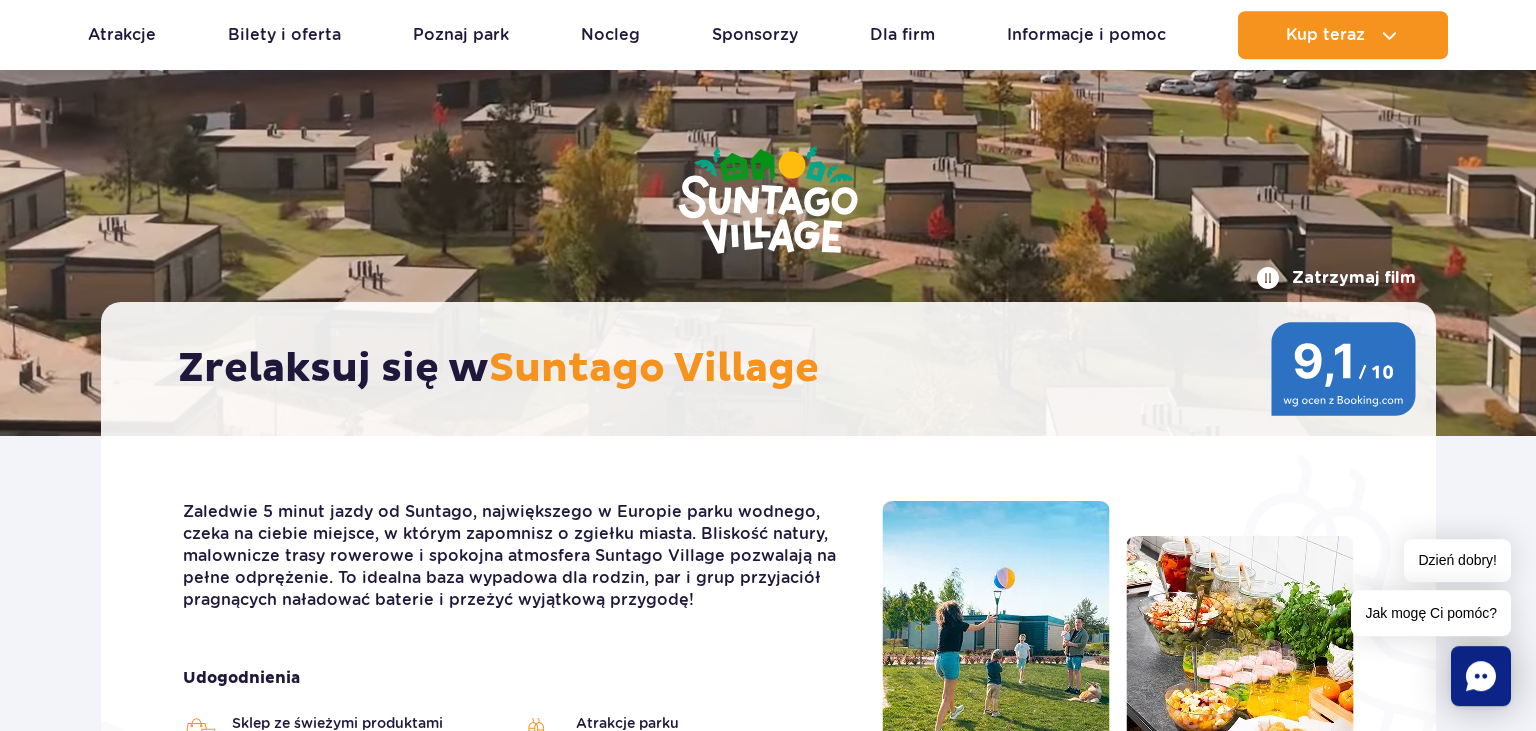 scroll, scrollTop: 141, scrollLeft: 0, axis: vertical 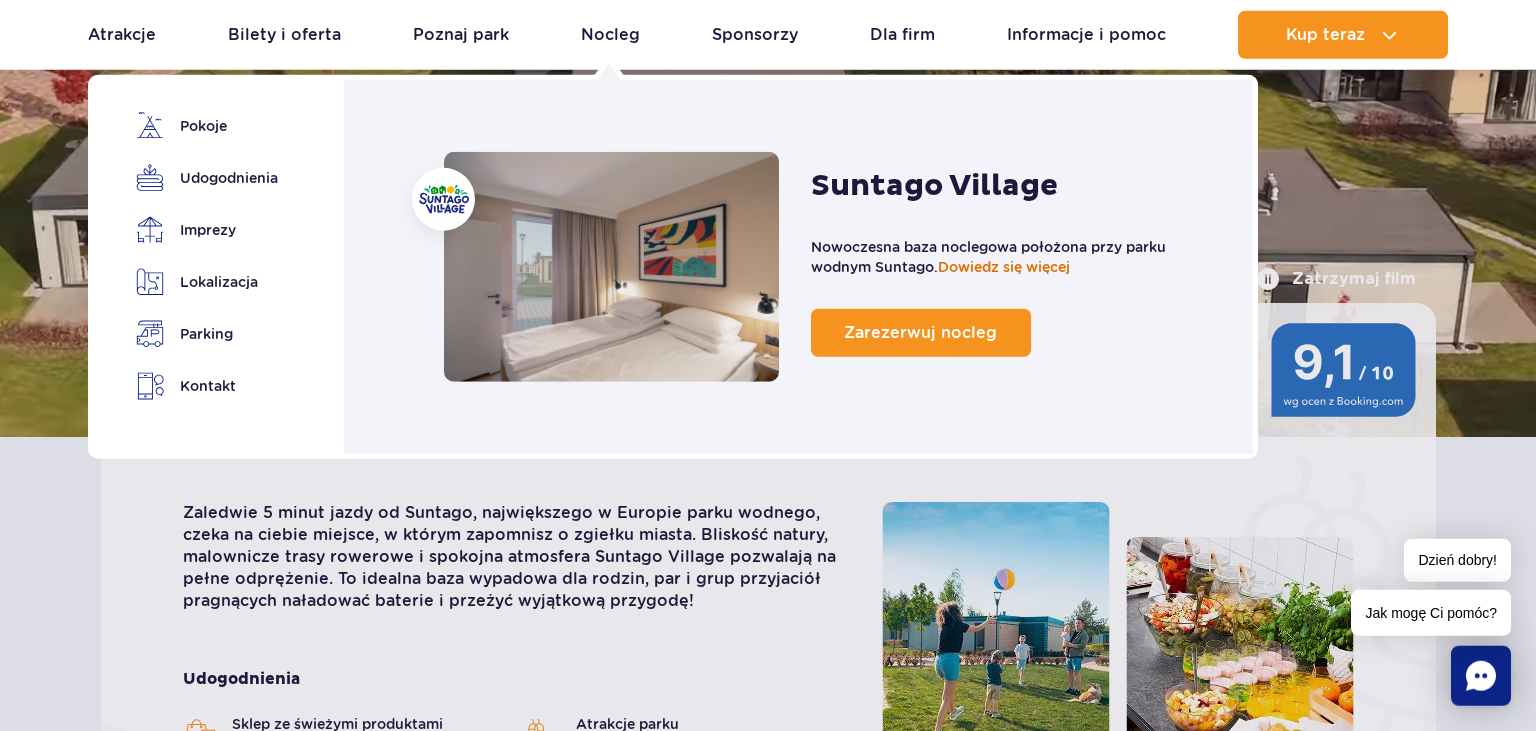 click on "Dowiedz się więcej" at bounding box center (1004, 267) 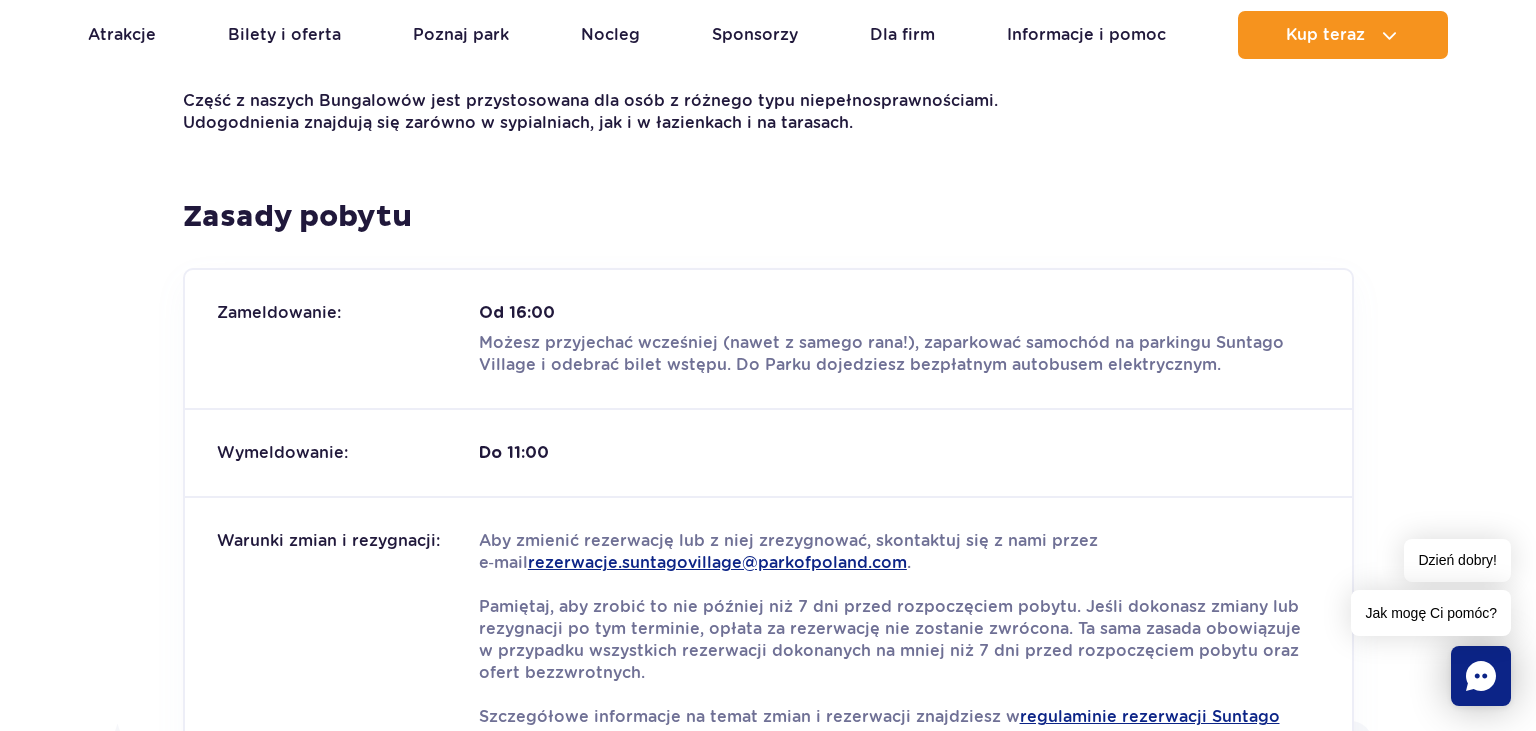 scroll, scrollTop: 2640, scrollLeft: 0, axis: vertical 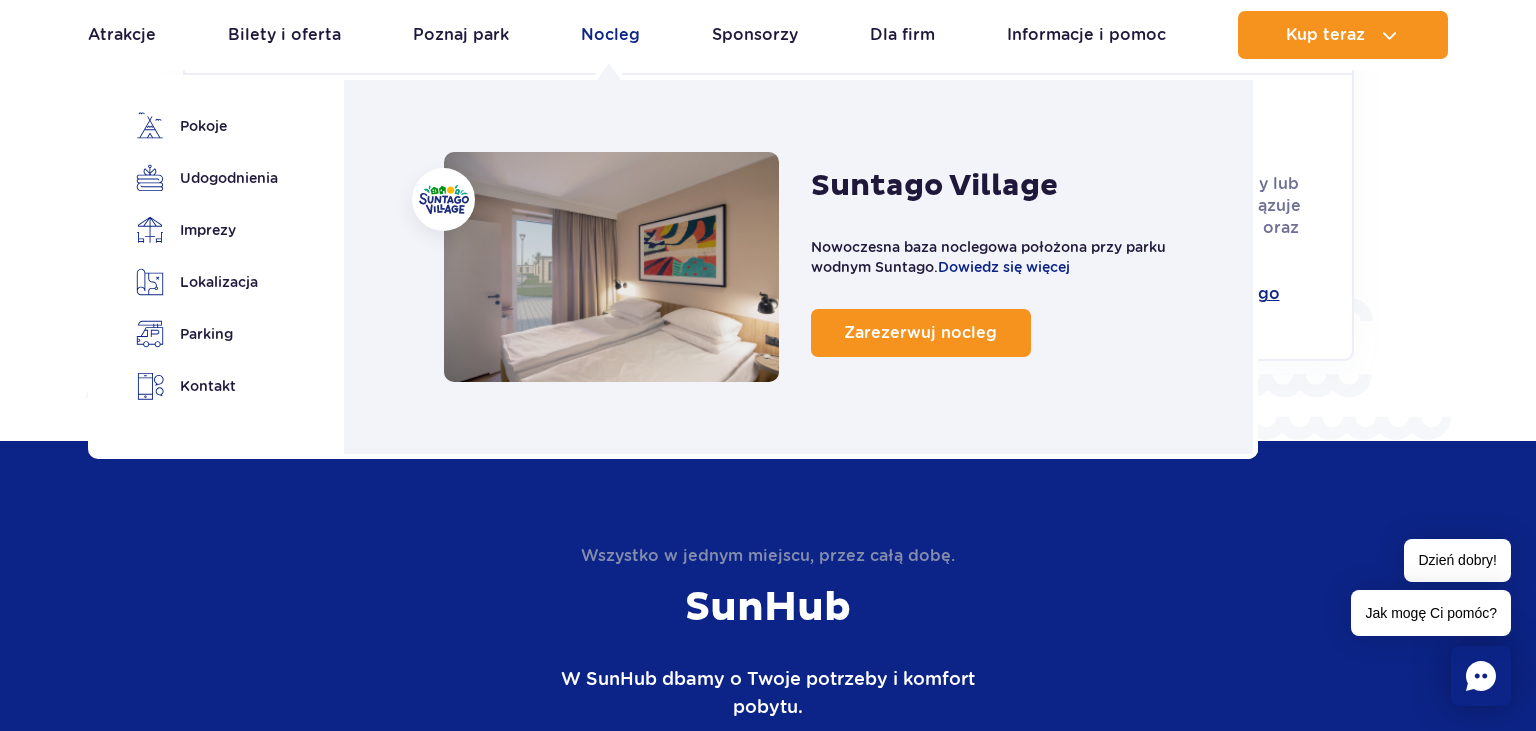 click on "Nocleg" at bounding box center [610, 35] 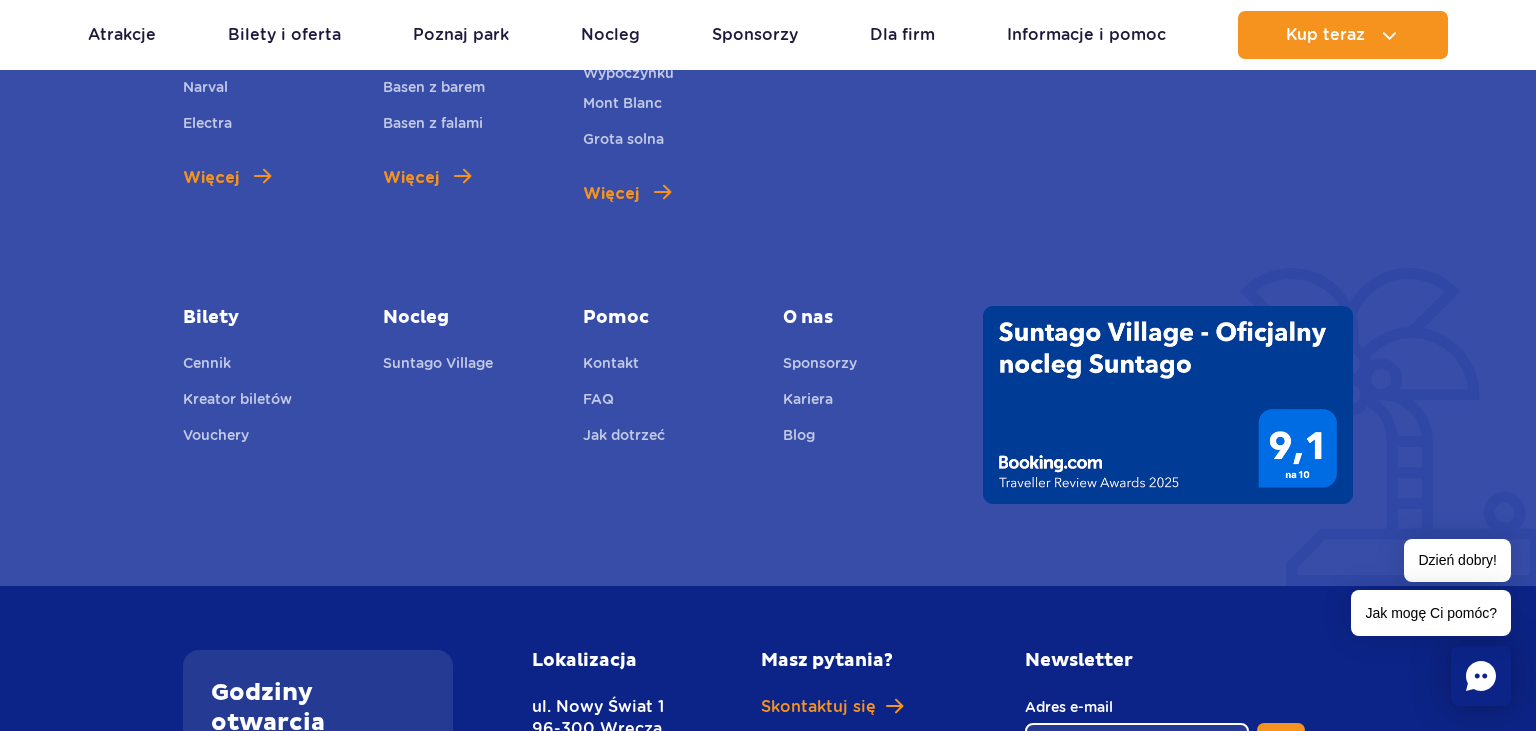 scroll, scrollTop: 7666, scrollLeft: 0, axis: vertical 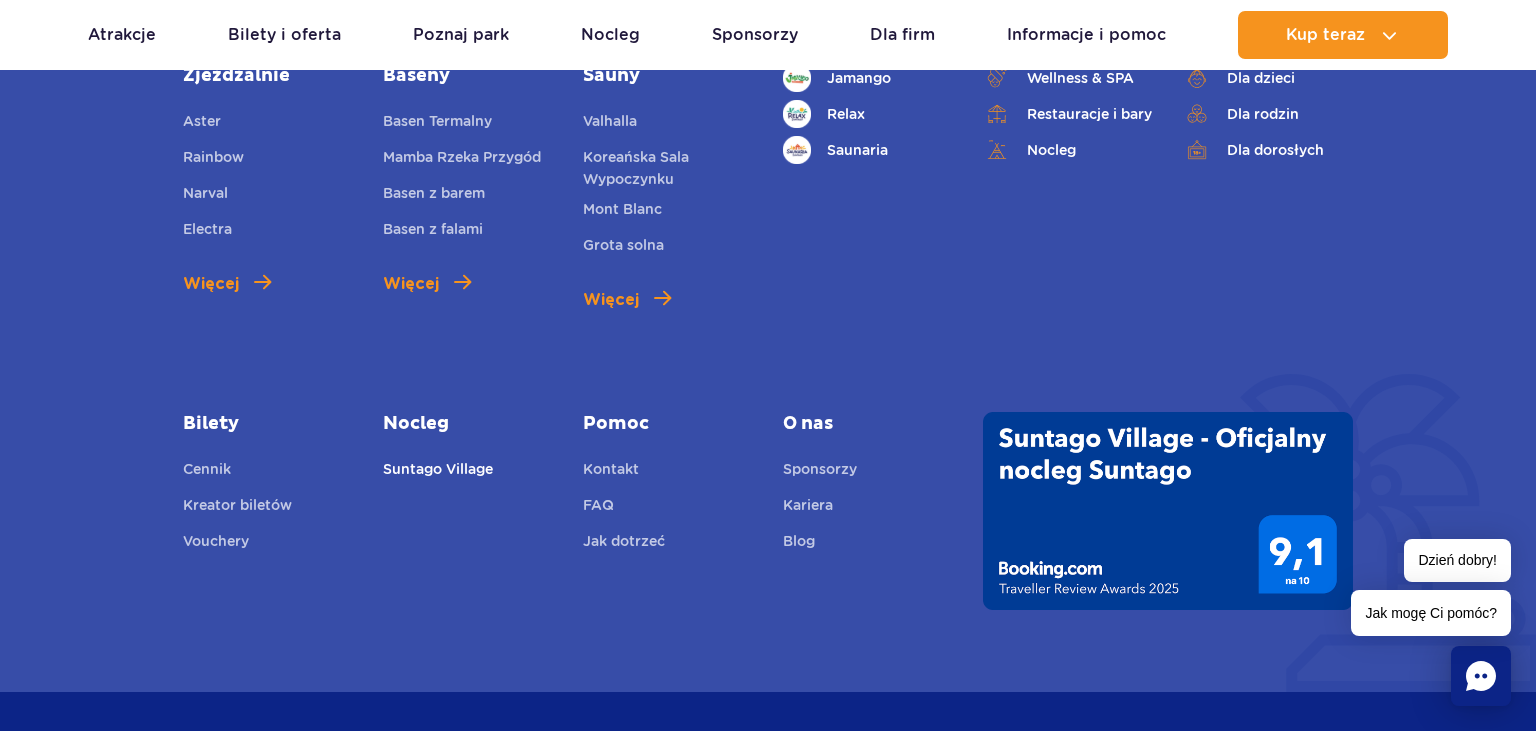 click on "Suntago Village" at bounding box center [438, 472] 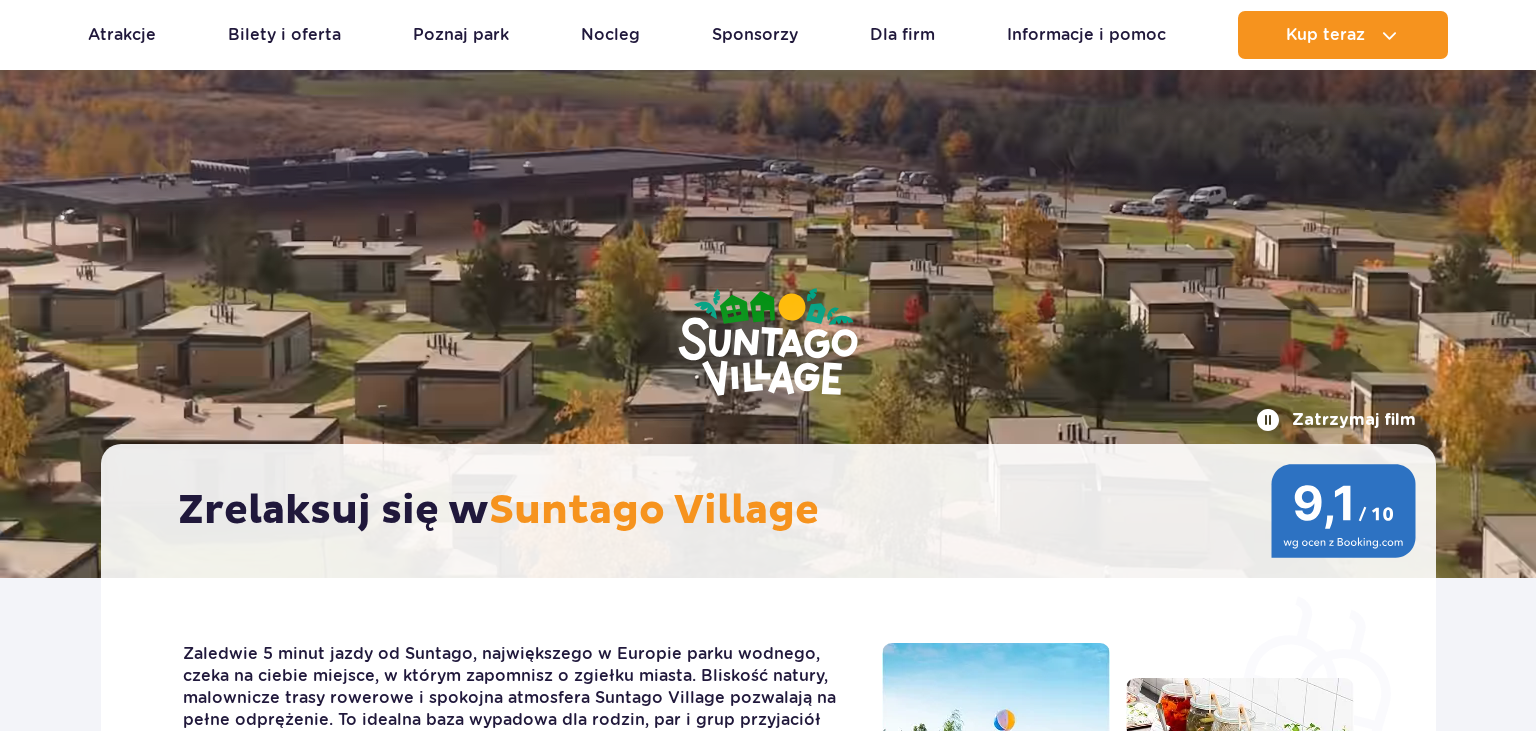 scroll, scrollTop: 528, scrollLeft: 0, axis: vertical 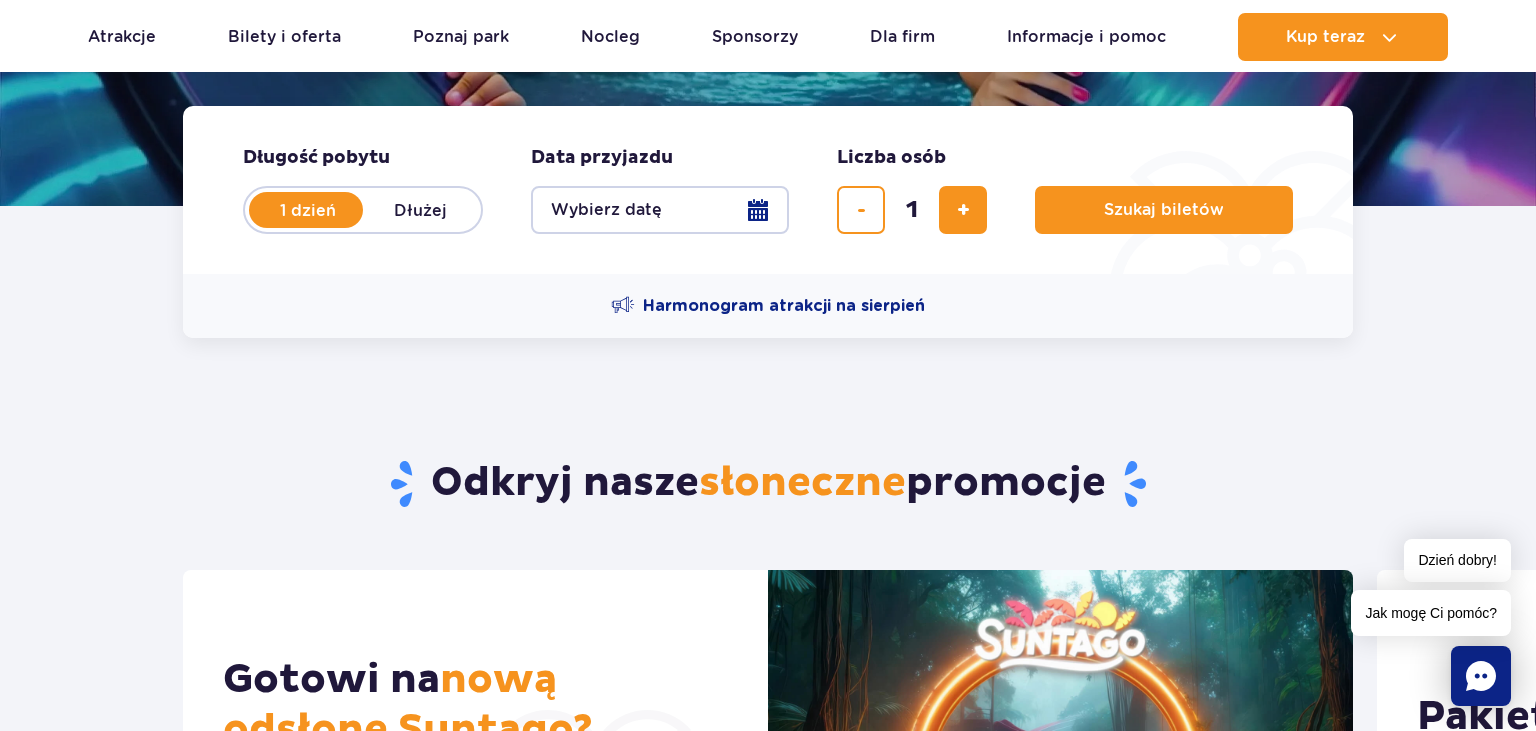 click on "Dłużej" at bounding box center [420, 210] 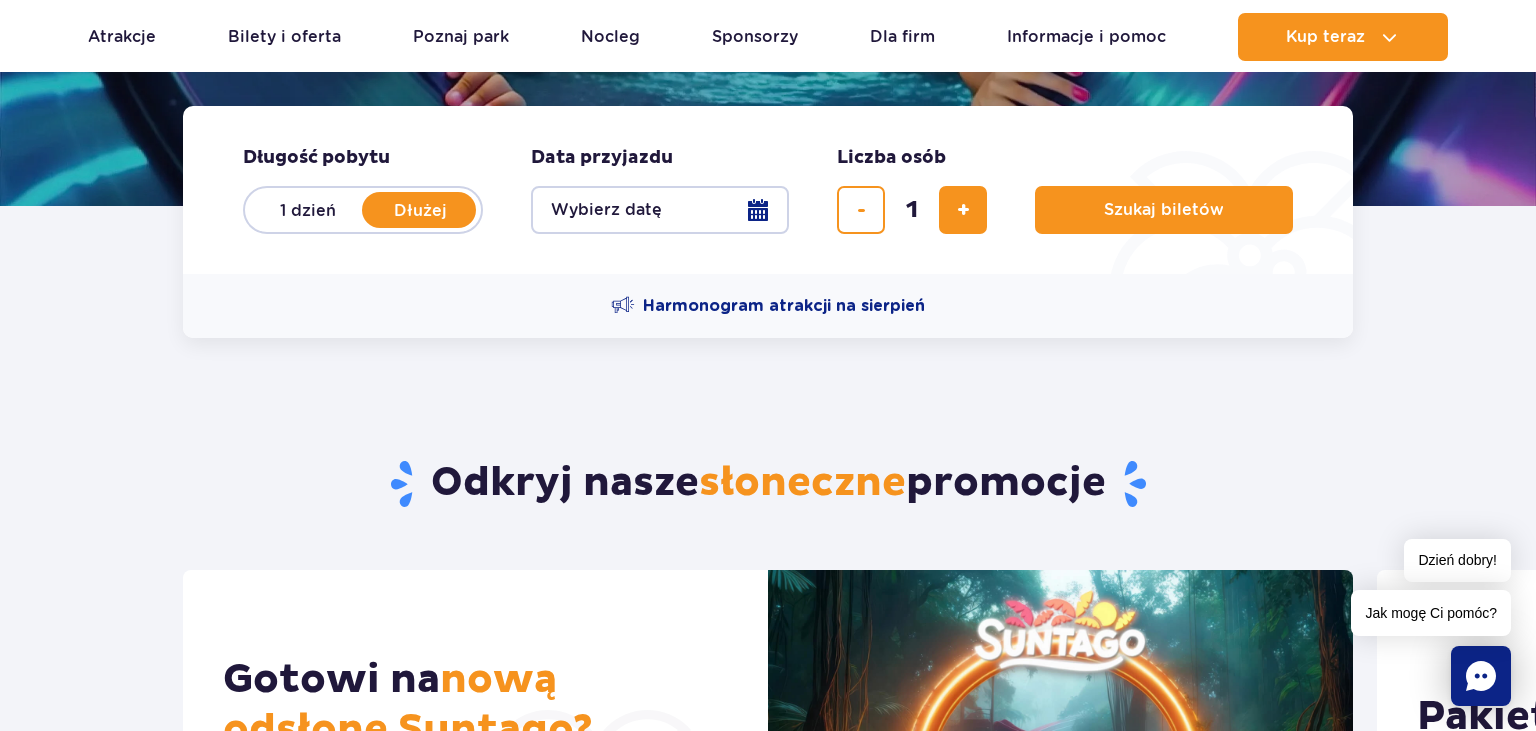 radio on "false" 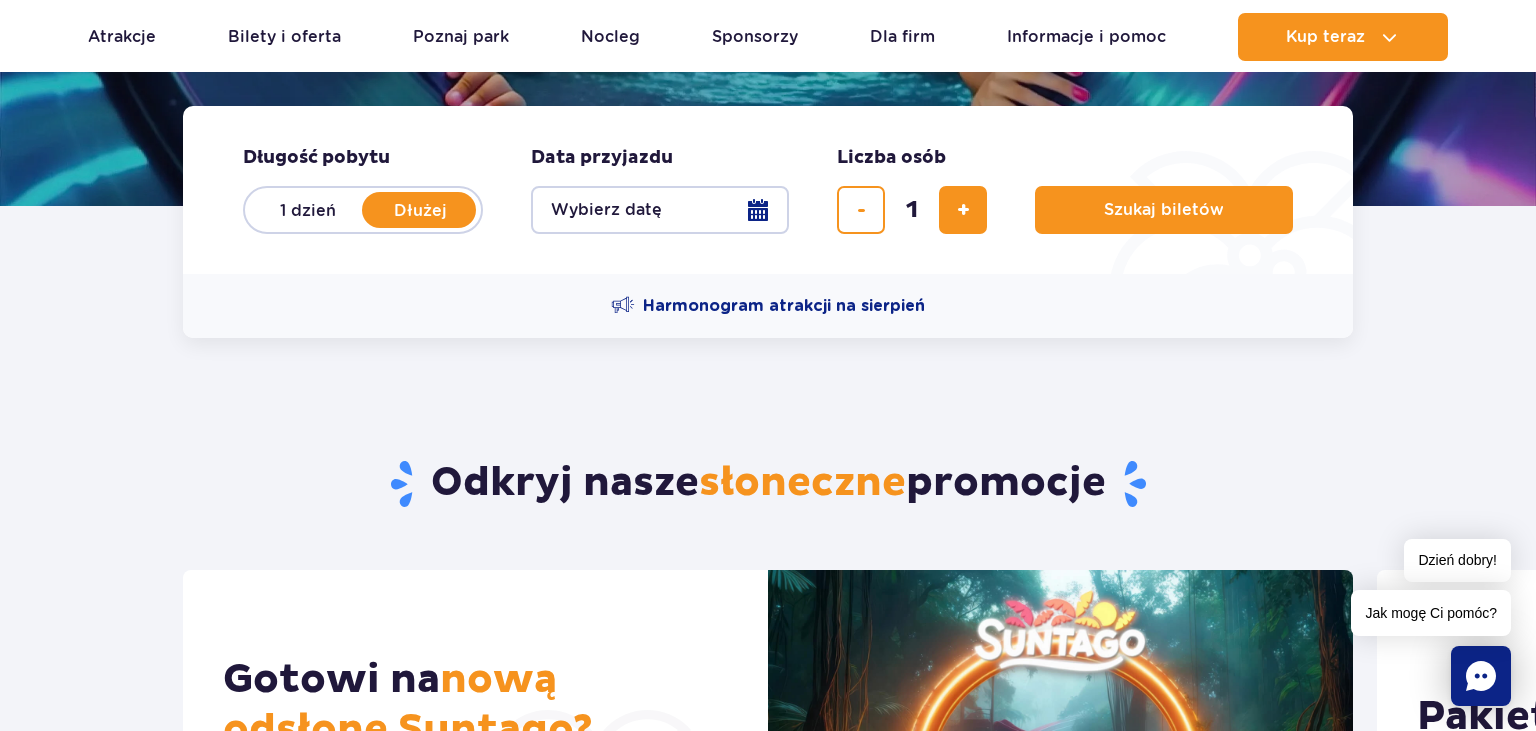 click on "Wybierz datę" at bounding box center (660, 210) 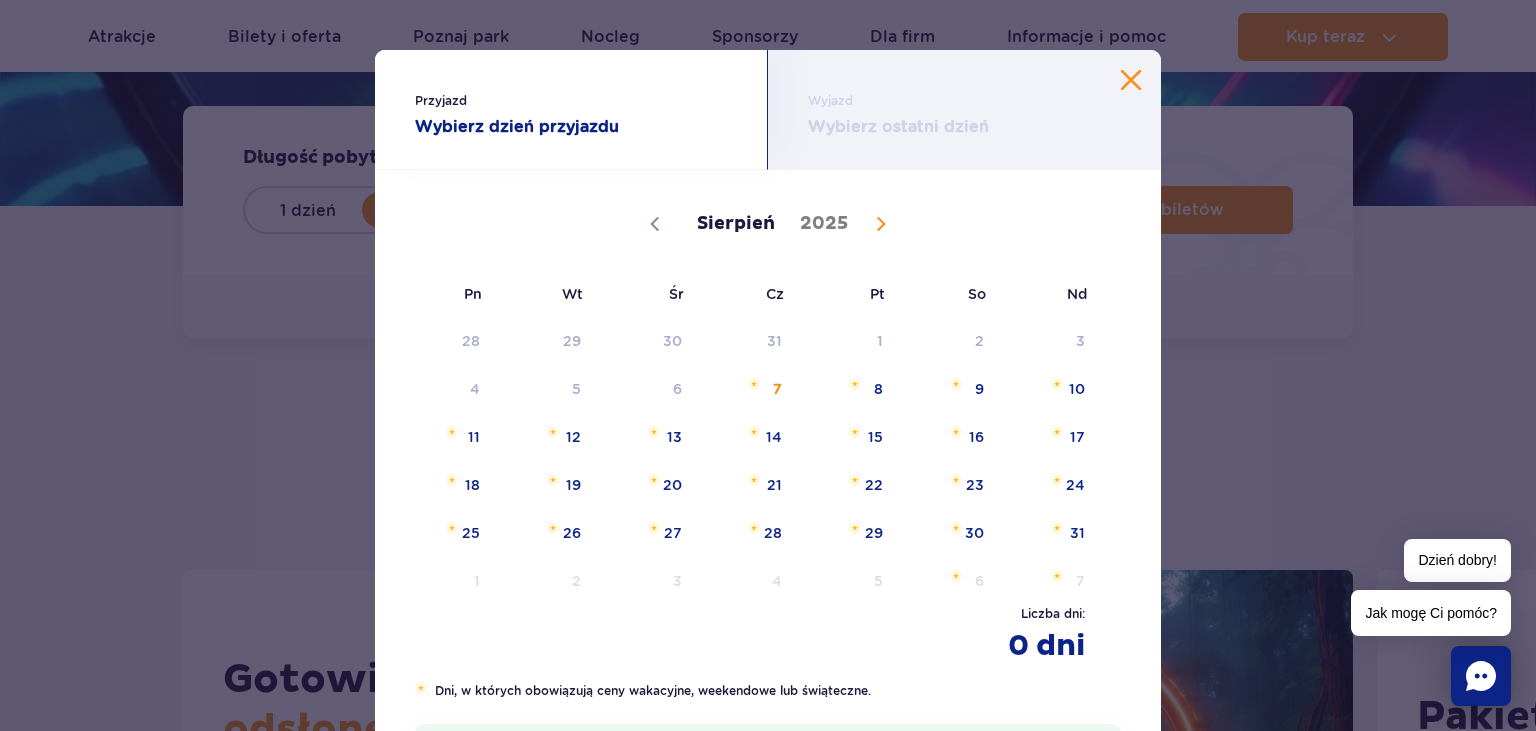 click at bounding box center [881, 224] 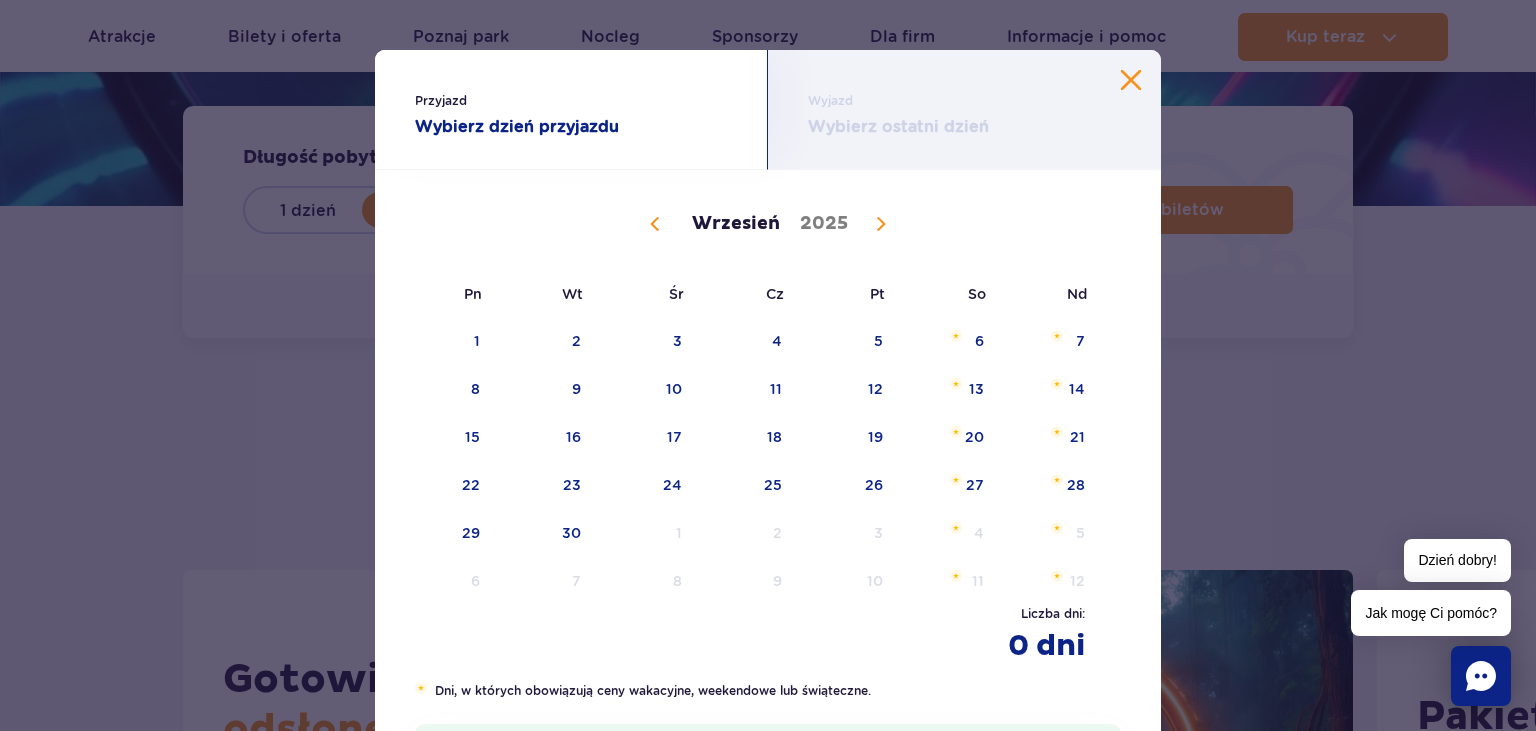 click at bounding box center [881, 224] 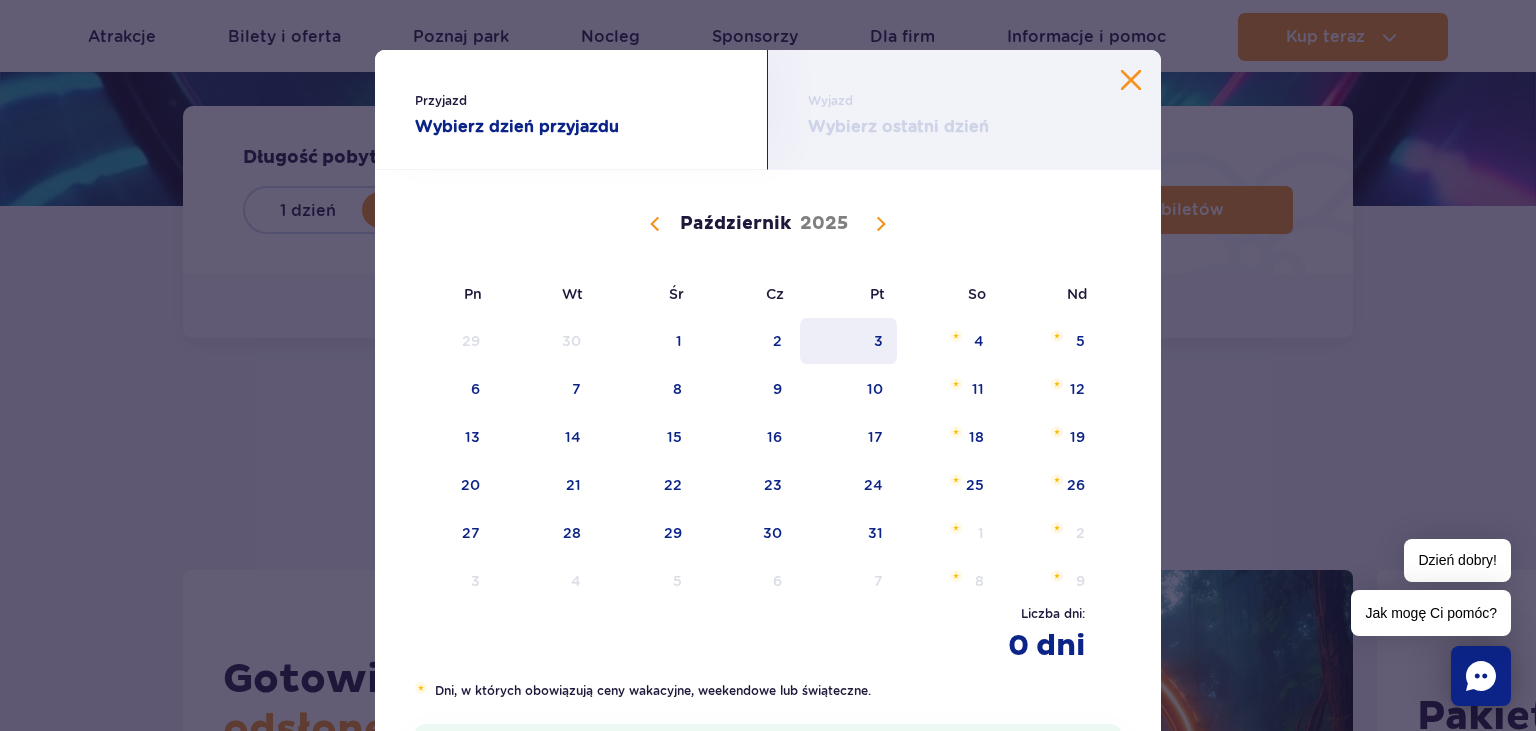 click on "3" at bounding box center [848, 341] 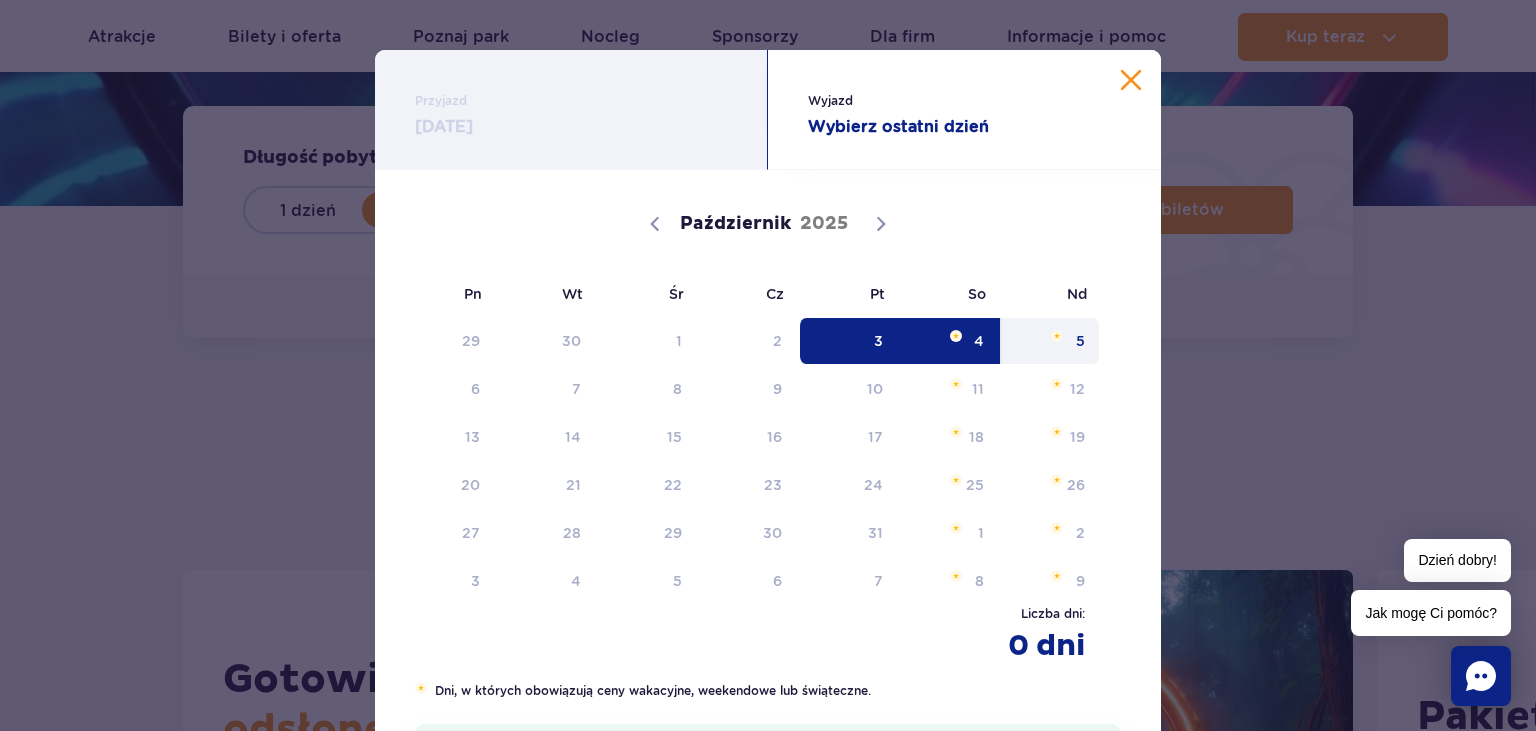 click on "5" at bounding box center (1050, 341) 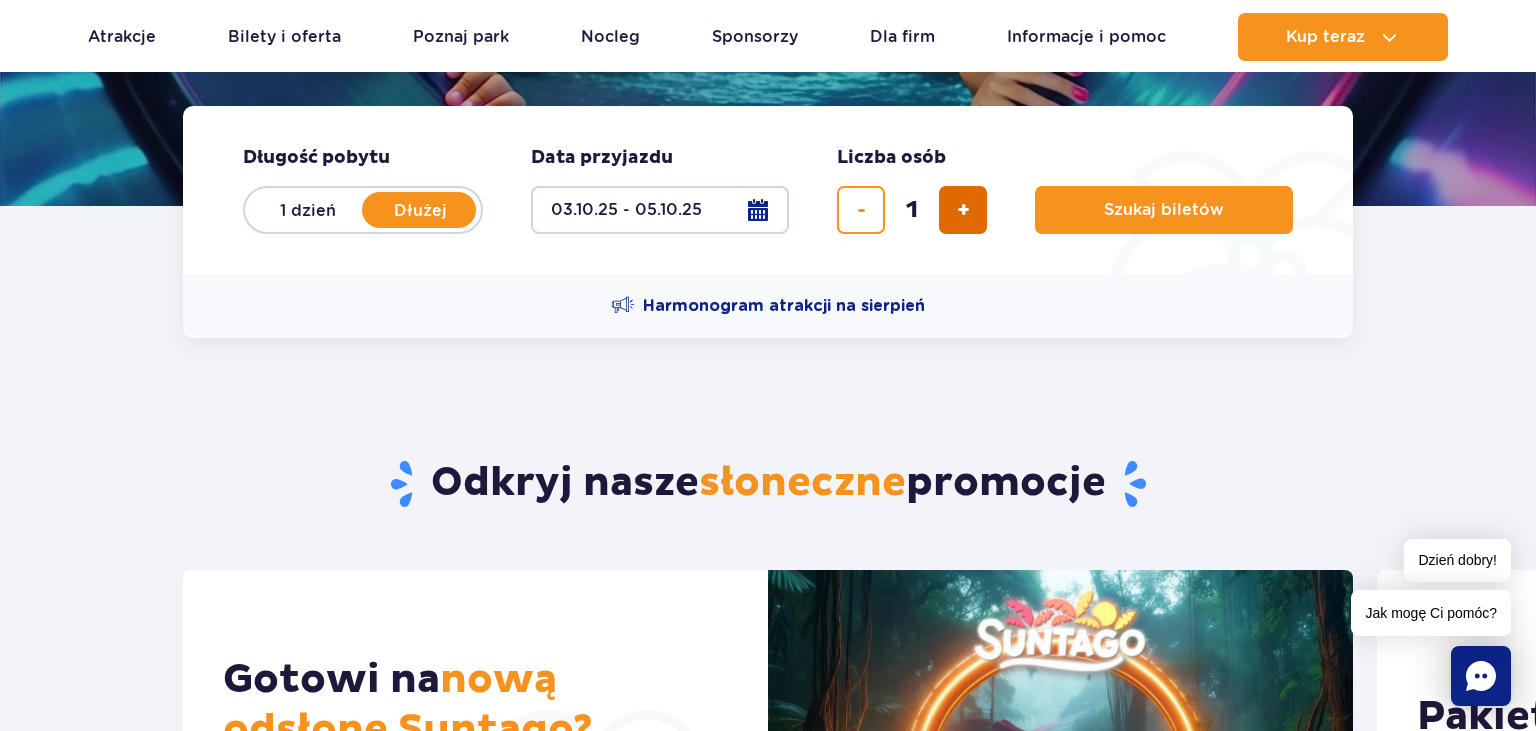 click at bounding box center (963, 210) 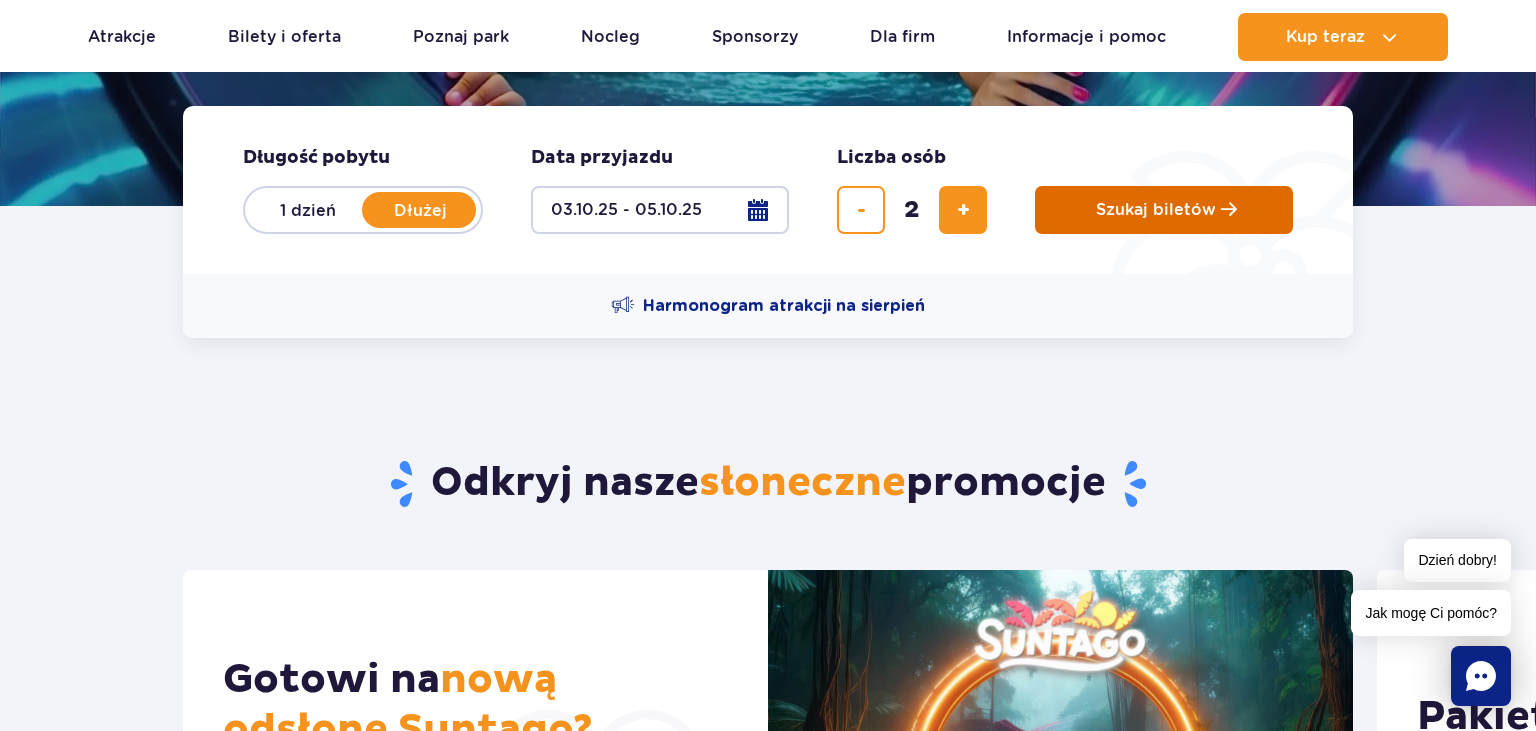 click on "Szukaj biletów" at bounding box center [1156, 210] 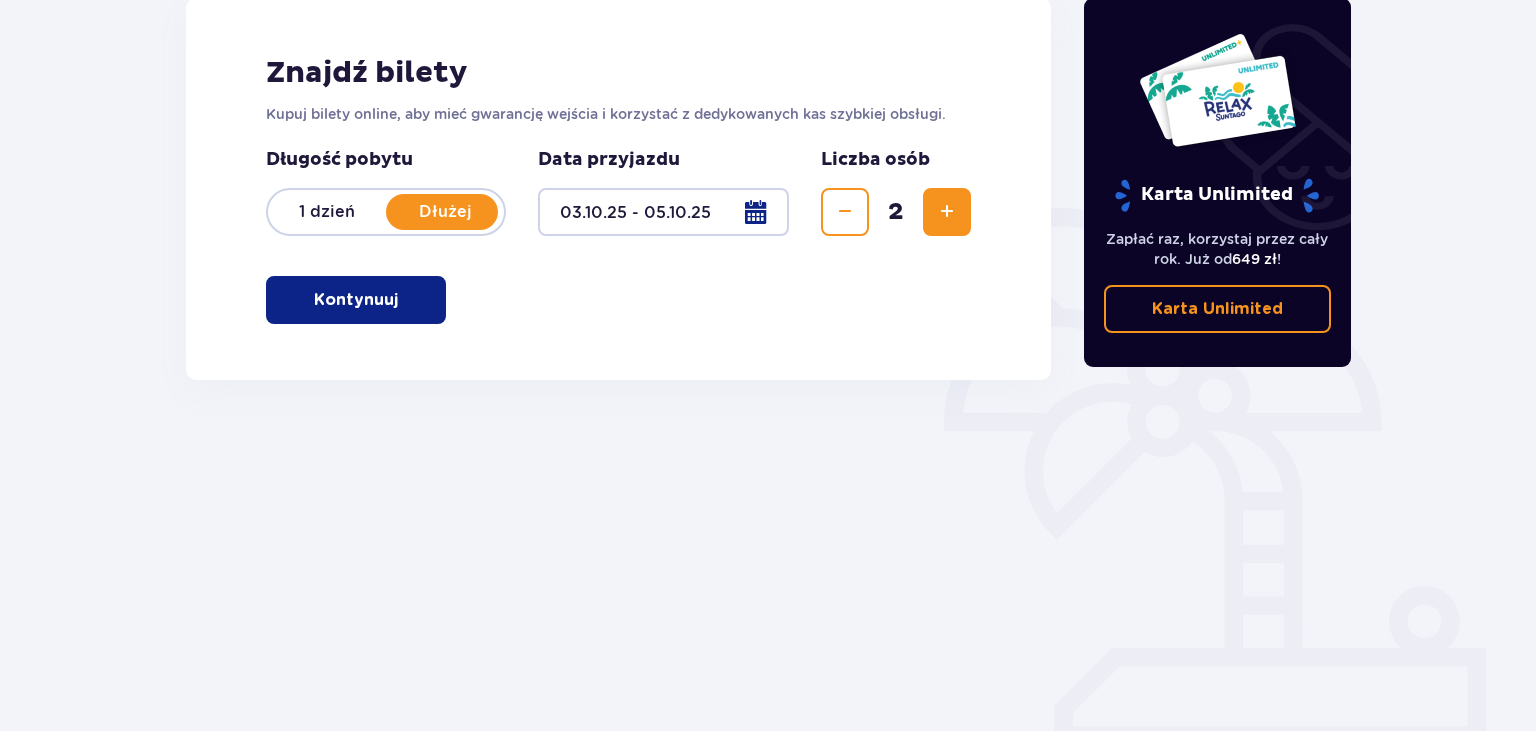 scroll, scrollTop: 0, scrollLeft: 0, axis: both 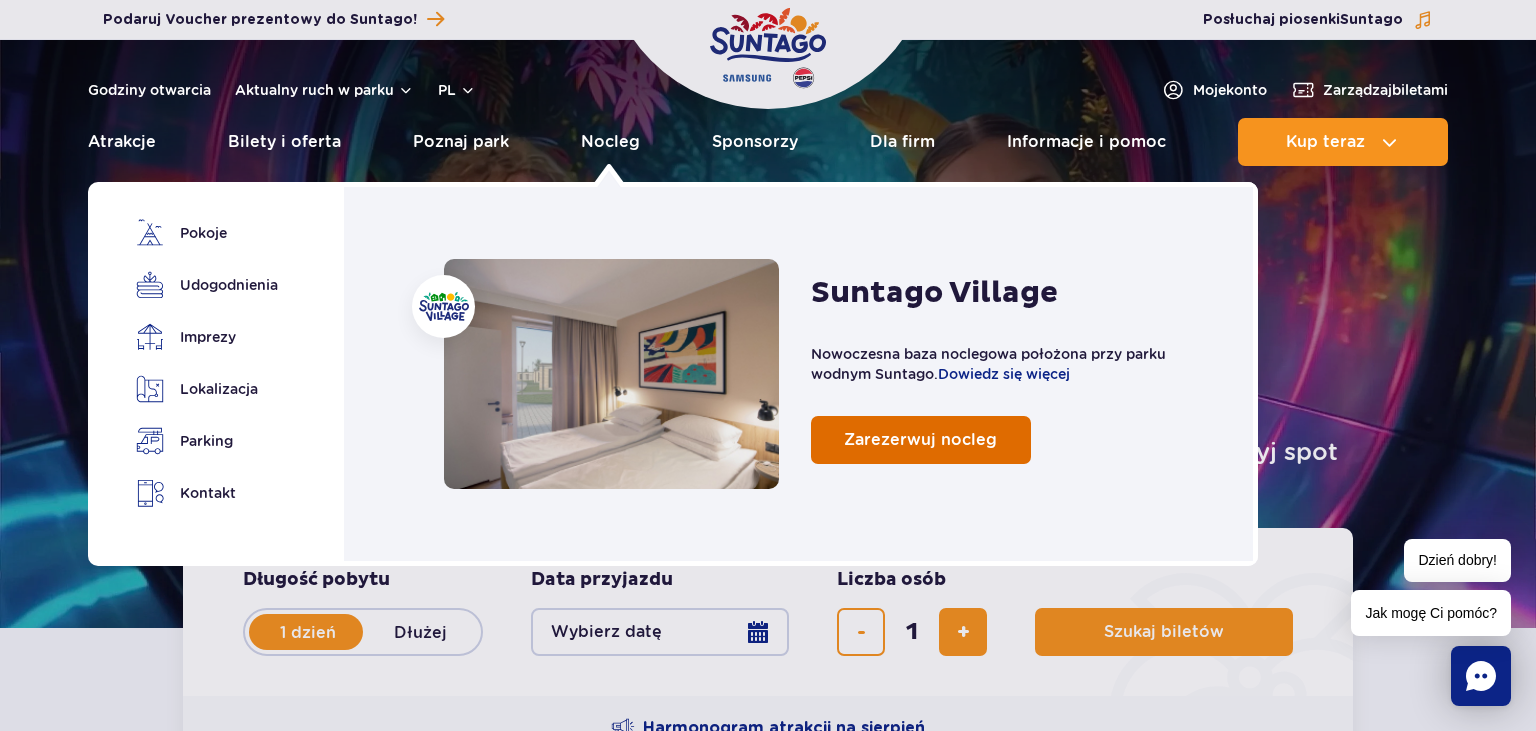 click on "Zarezerwuj nocleg" at bounding box center [920, 439] 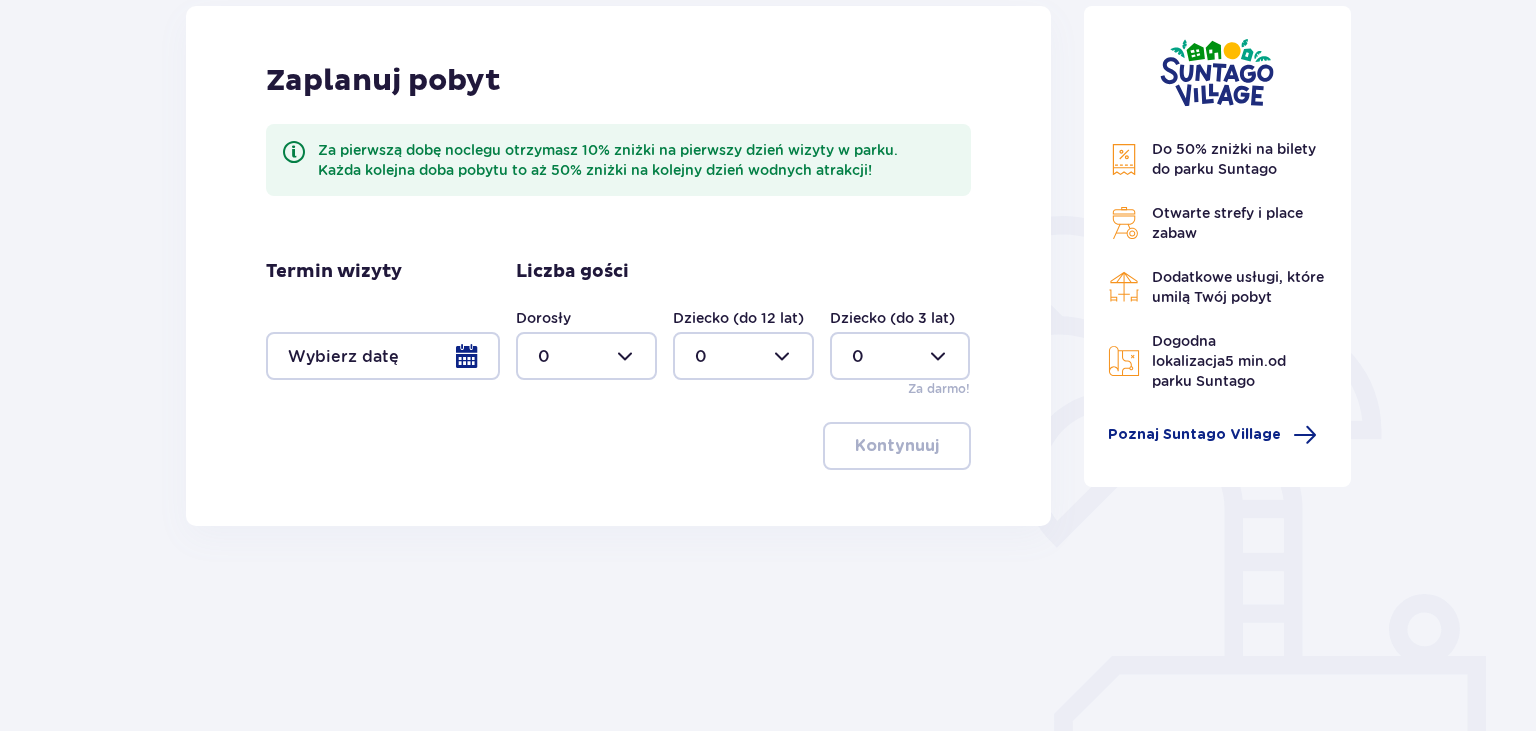 scroll, scrollTop: 380, scrollLeft: 0, axis: vertical 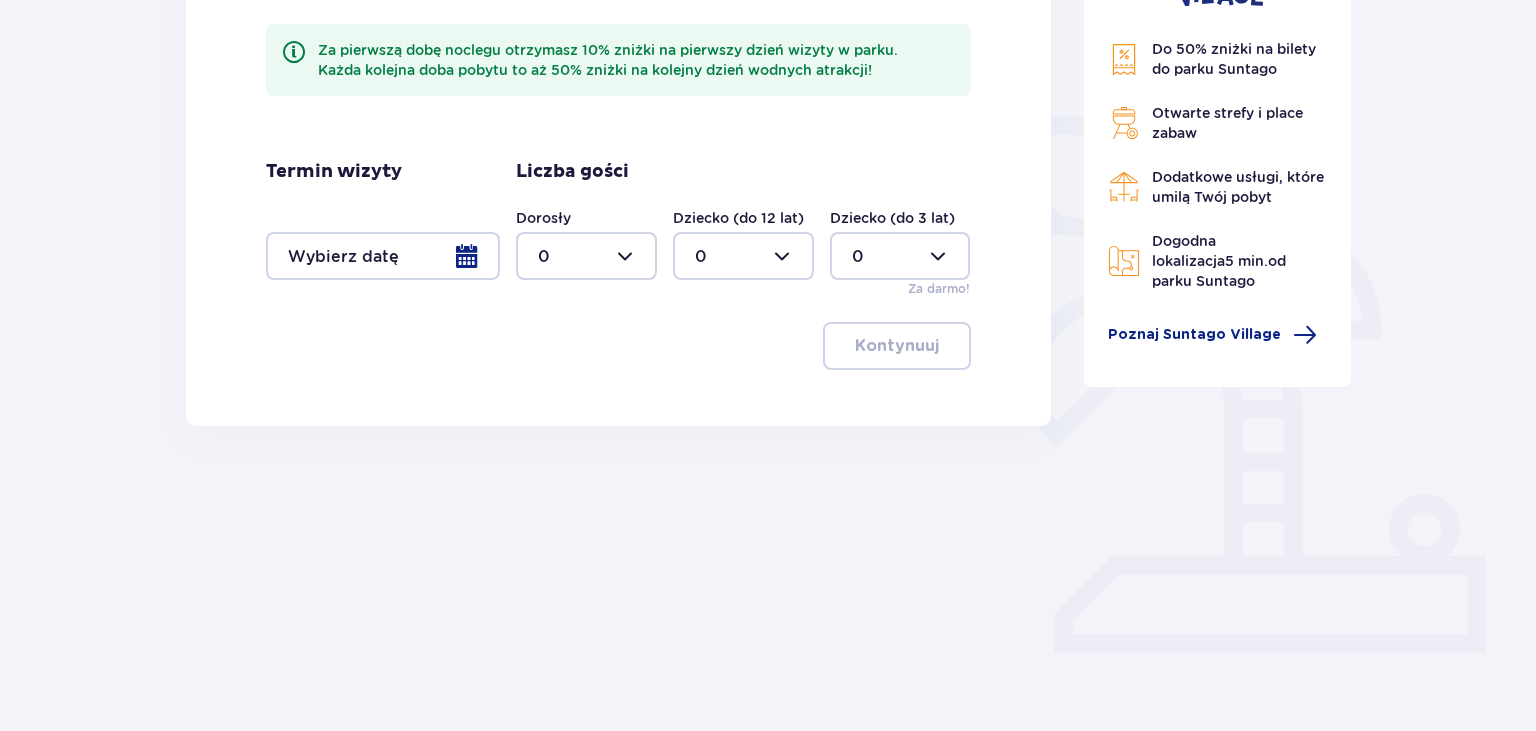 click at bounding box center [383, 256] 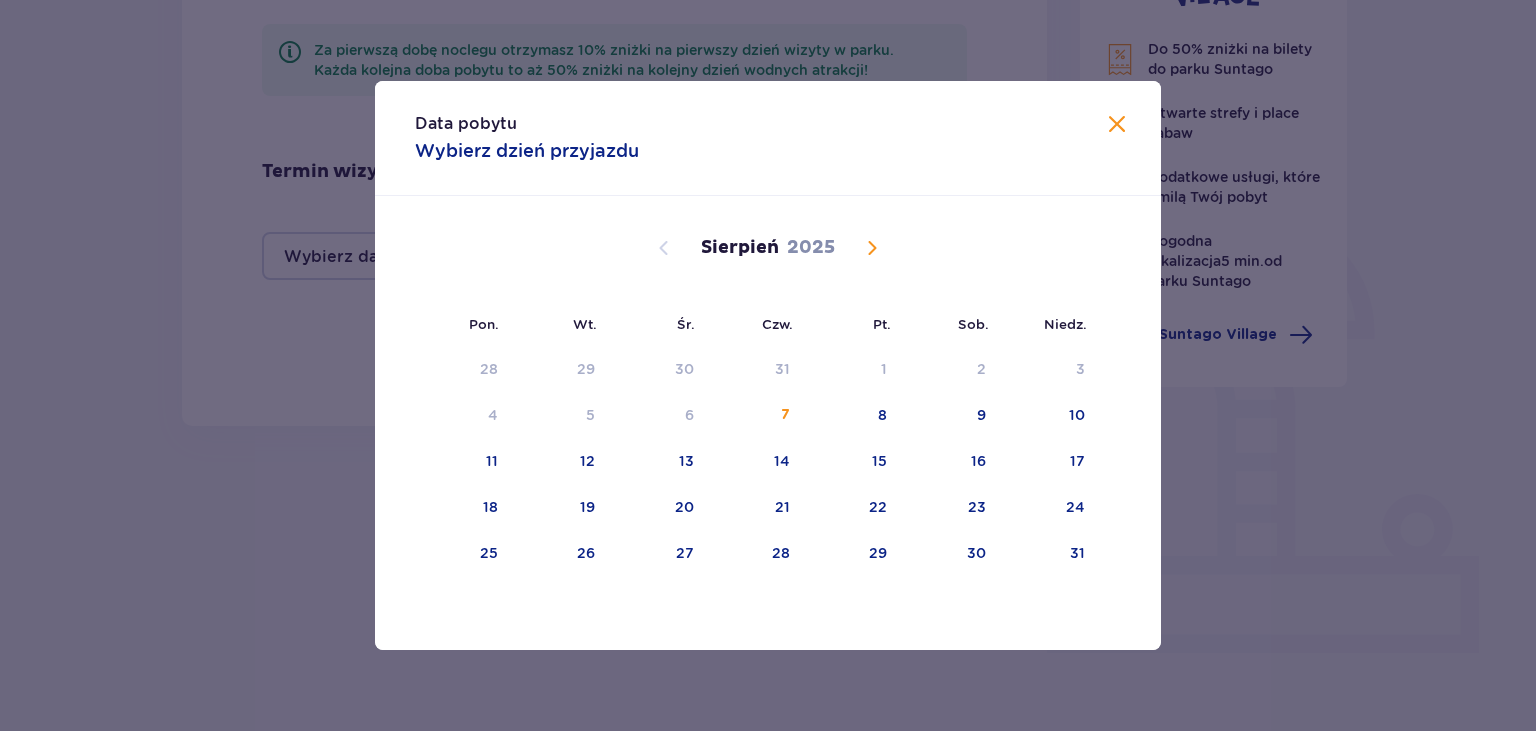 click at bounding box center (872, 248) 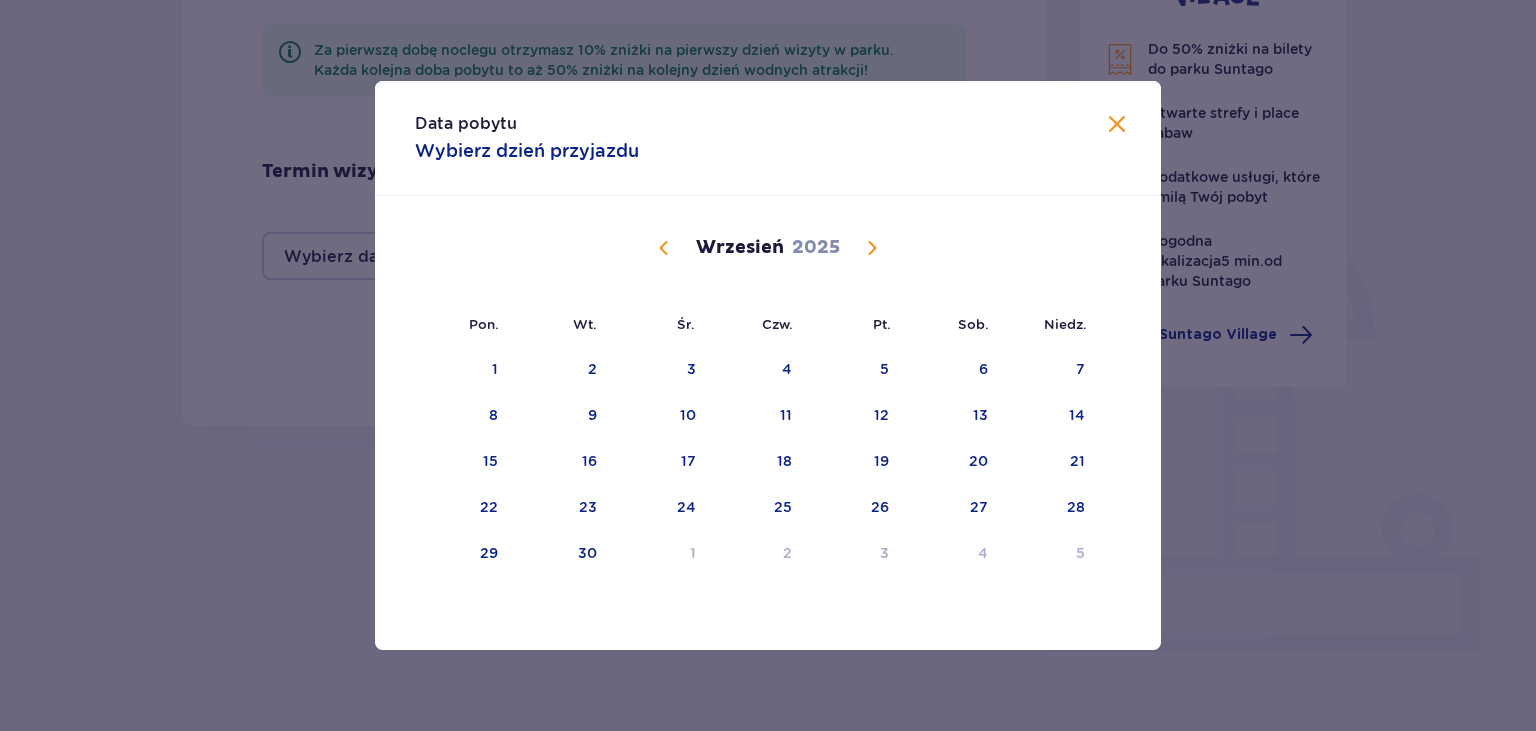 click at bounding box center [872, 248] 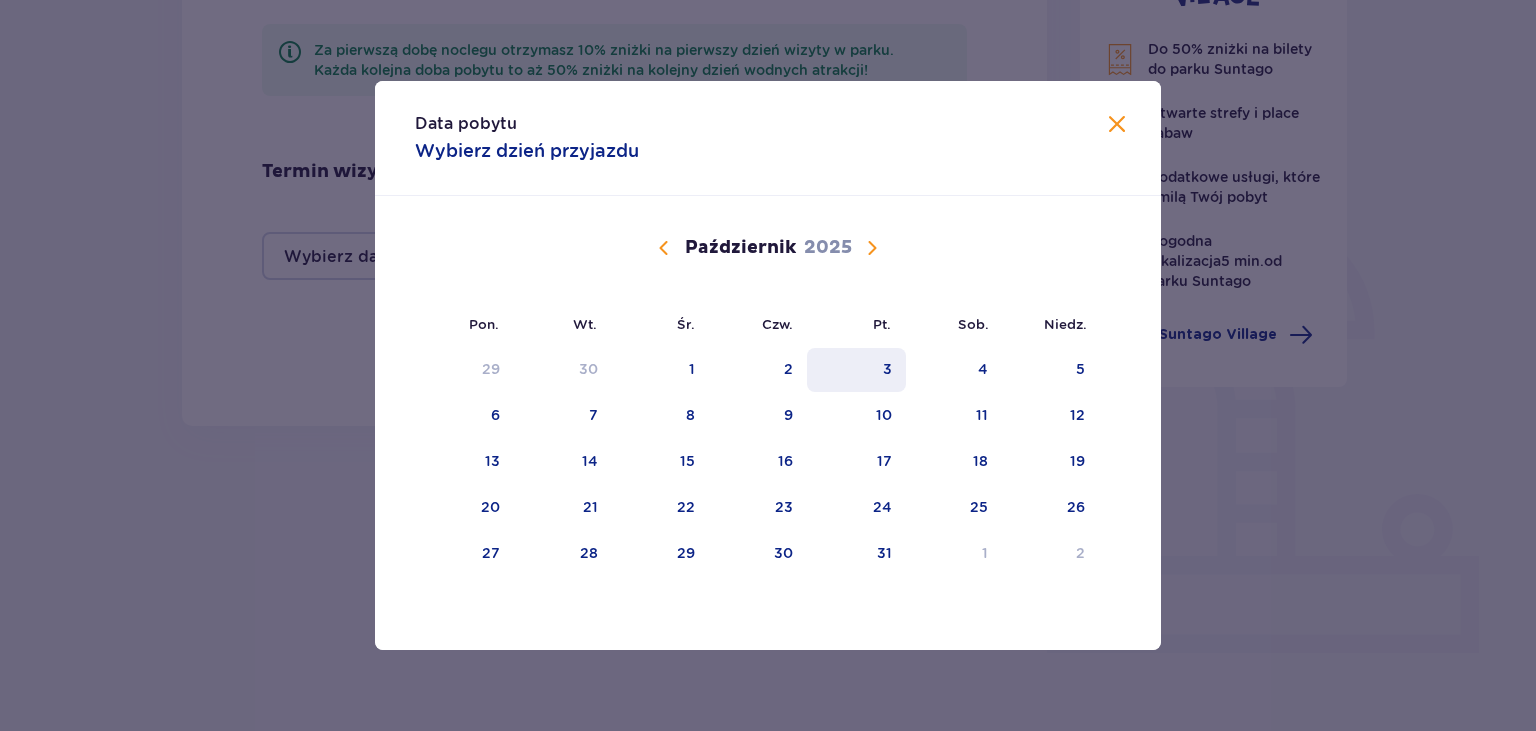 click on "3" at bounding box center [856, 370] 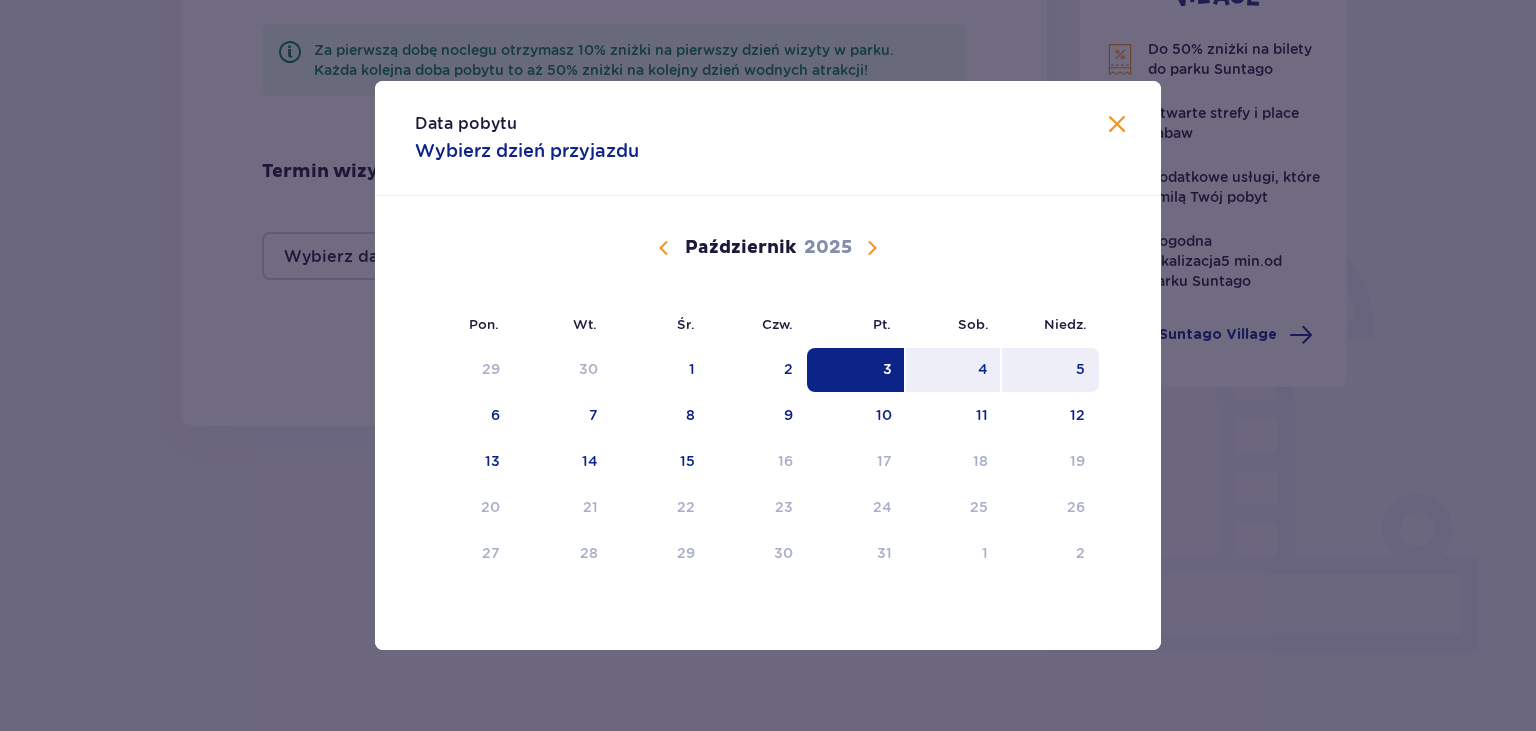 click on "5" at bounding box center (1050, 370) 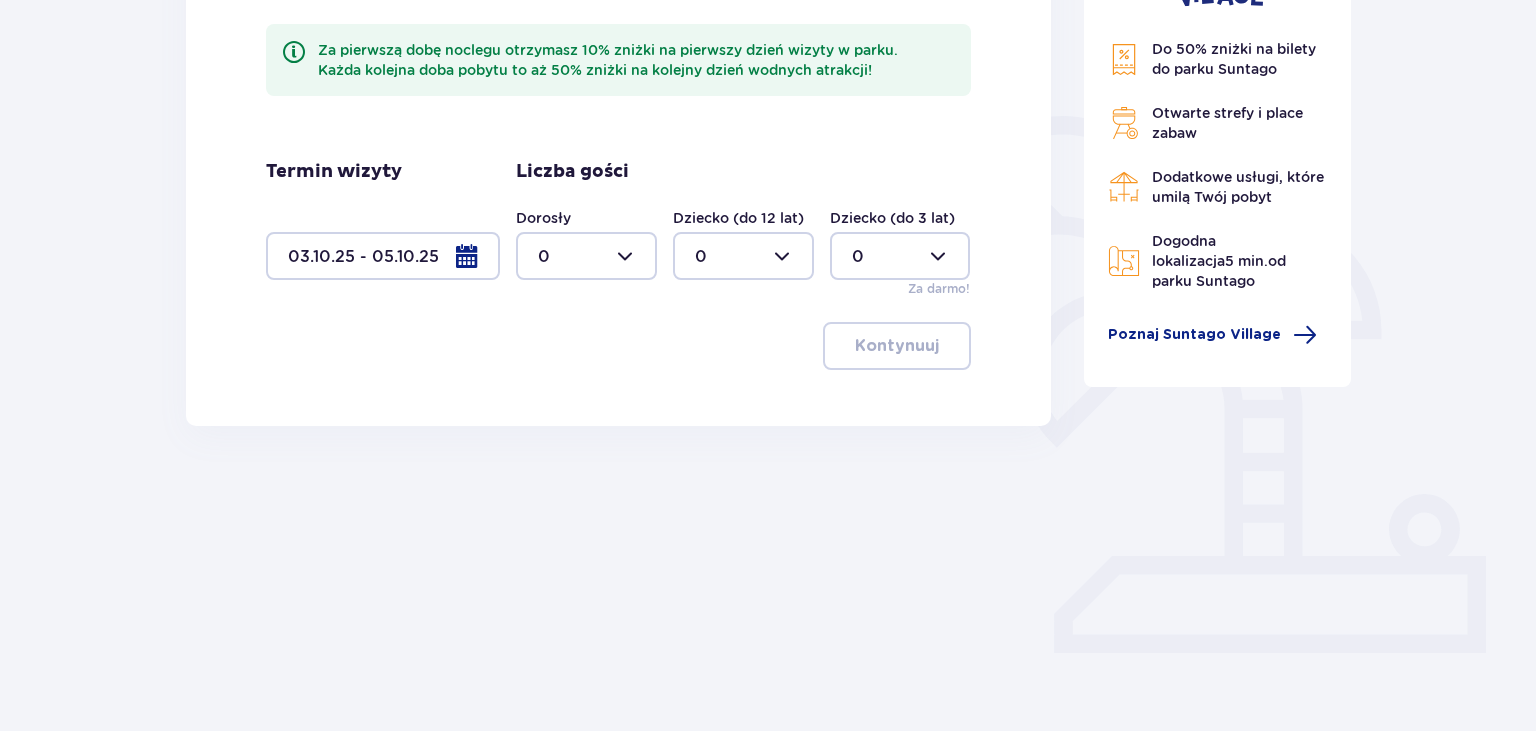 click at bounding box center (586, 256) 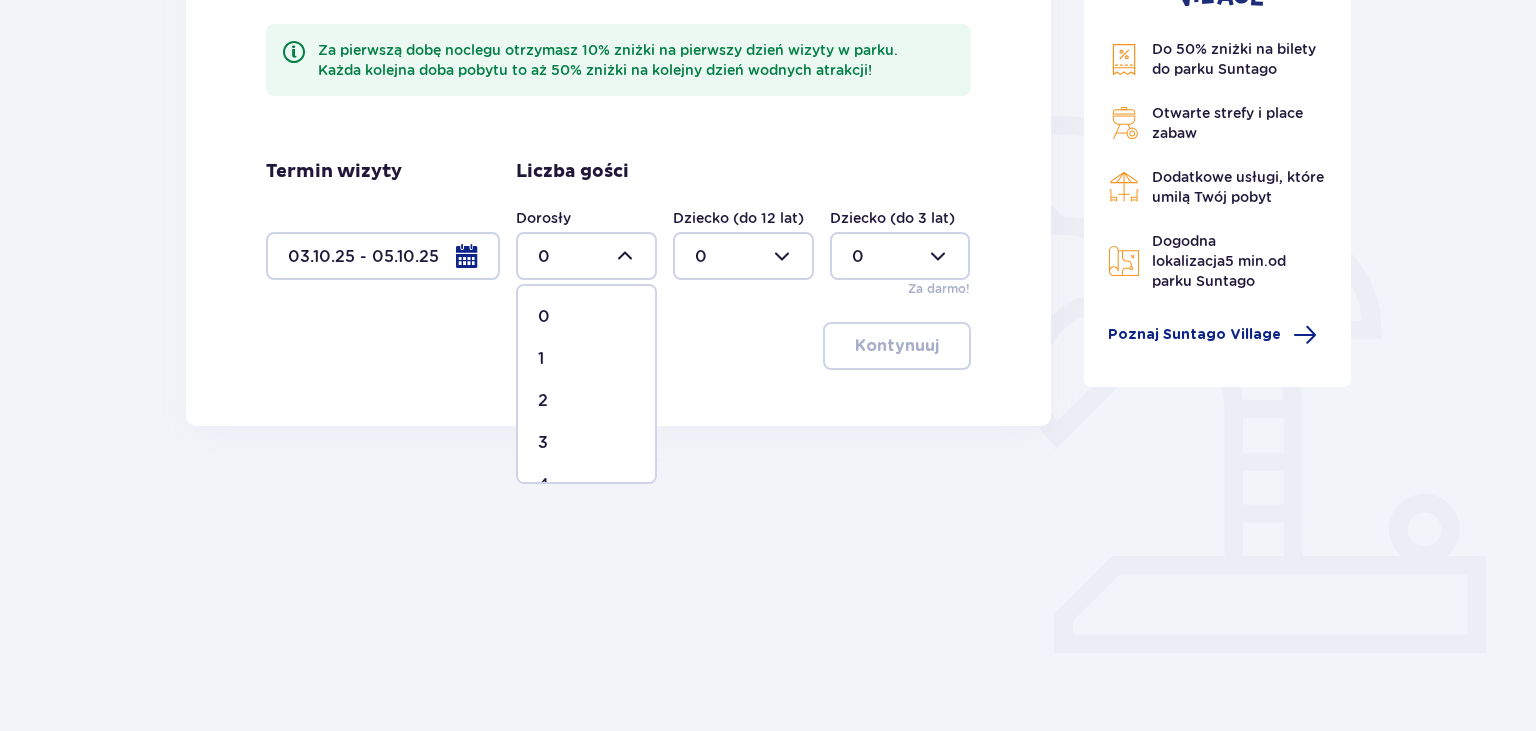 click on "2" at bounding box center [586, 401] 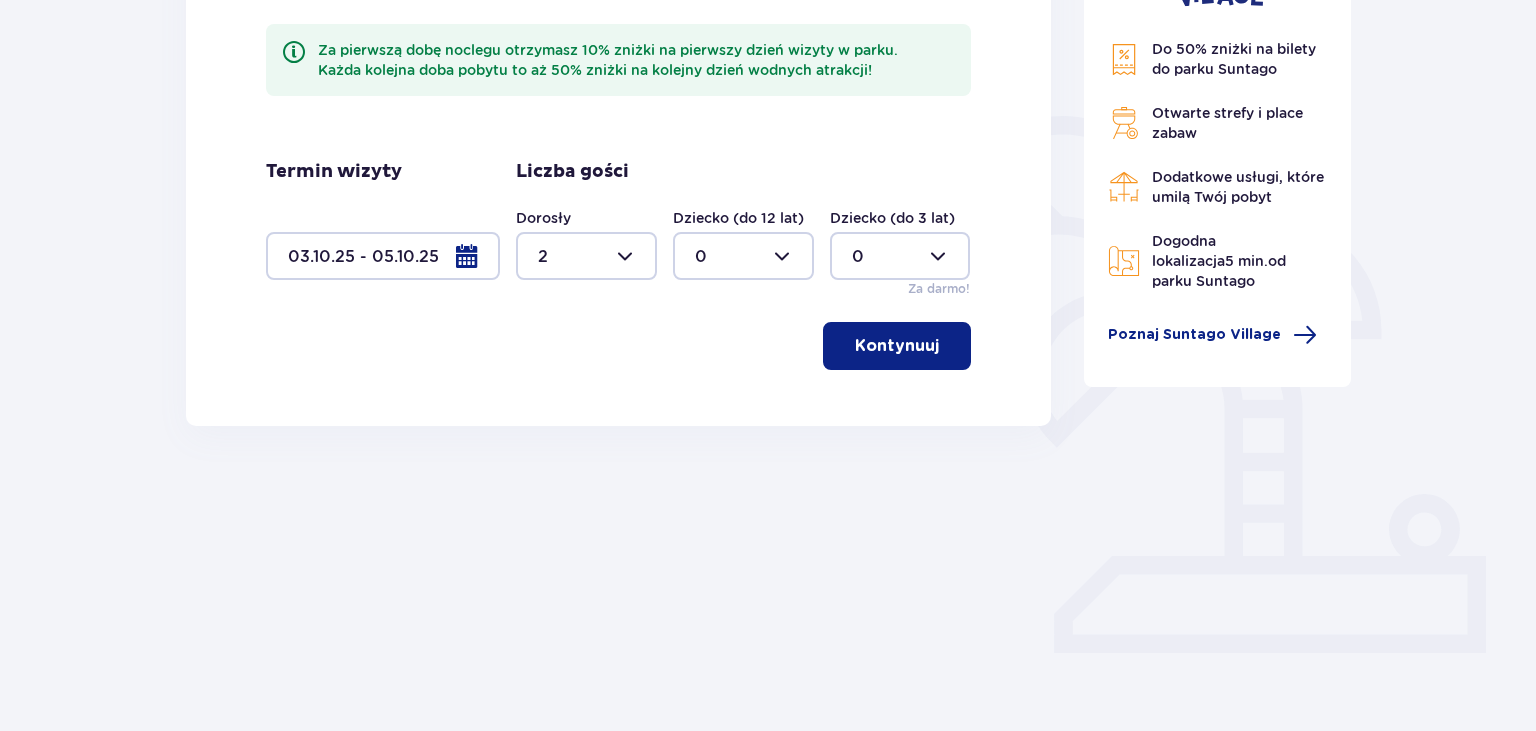 click on "Kontynuuj" at bounding box center (897, 346) 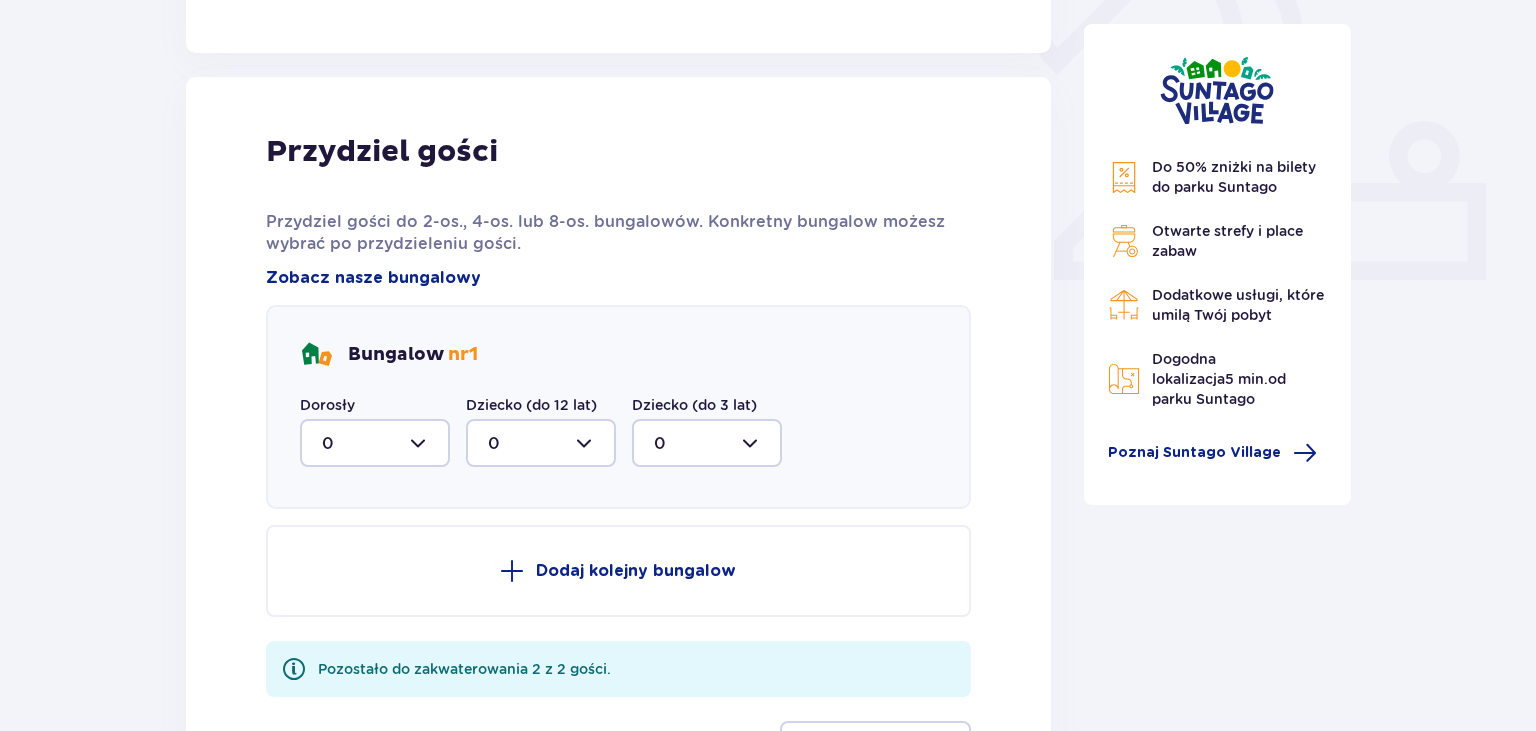 scroll, scrollTop: 806, scrollLeft: 0, axis: vertical 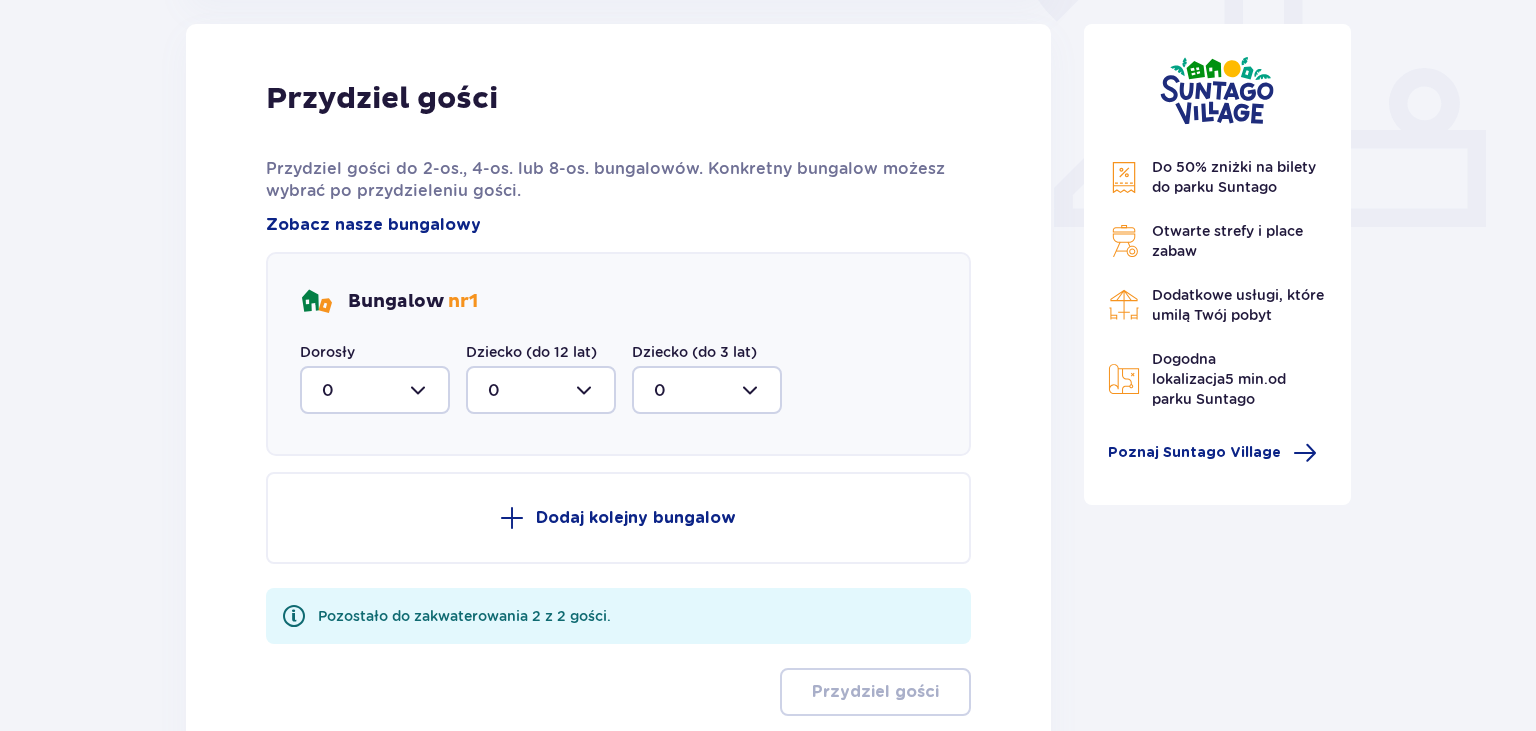 click at bounding box center [375, 390] 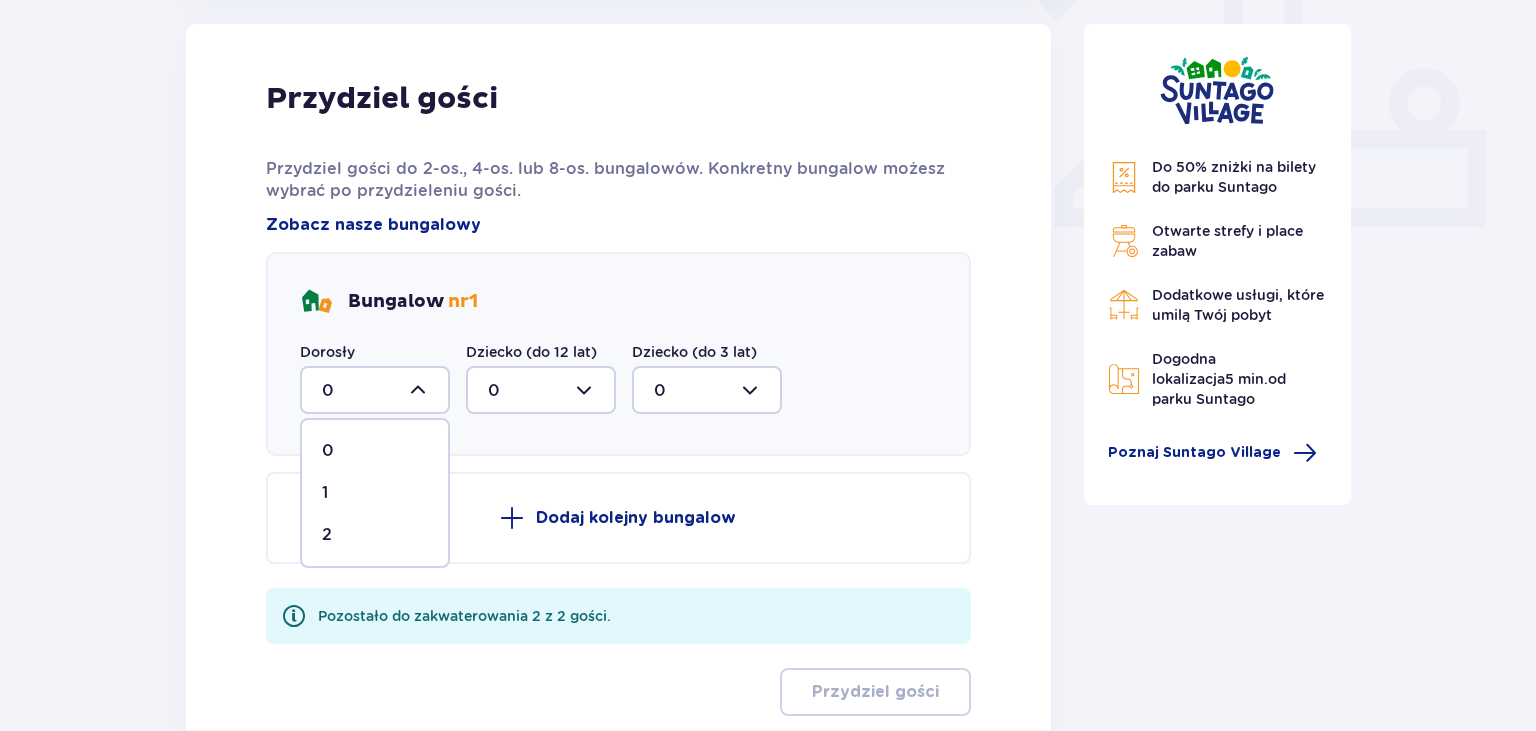 click on "2" at bounding box center (375, 535) 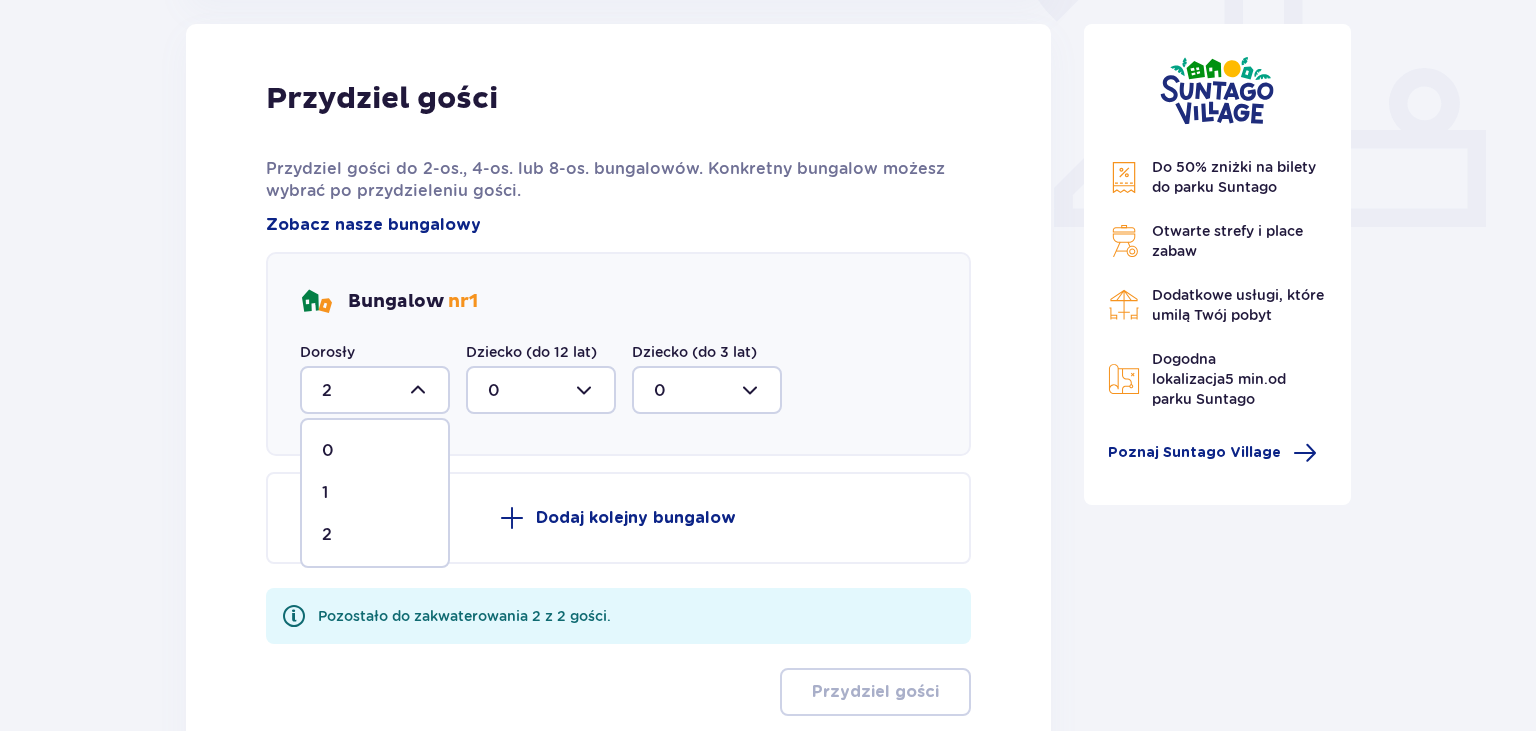 scroll, scrollTop: 770, scrollLeft: 0, axis: vertical 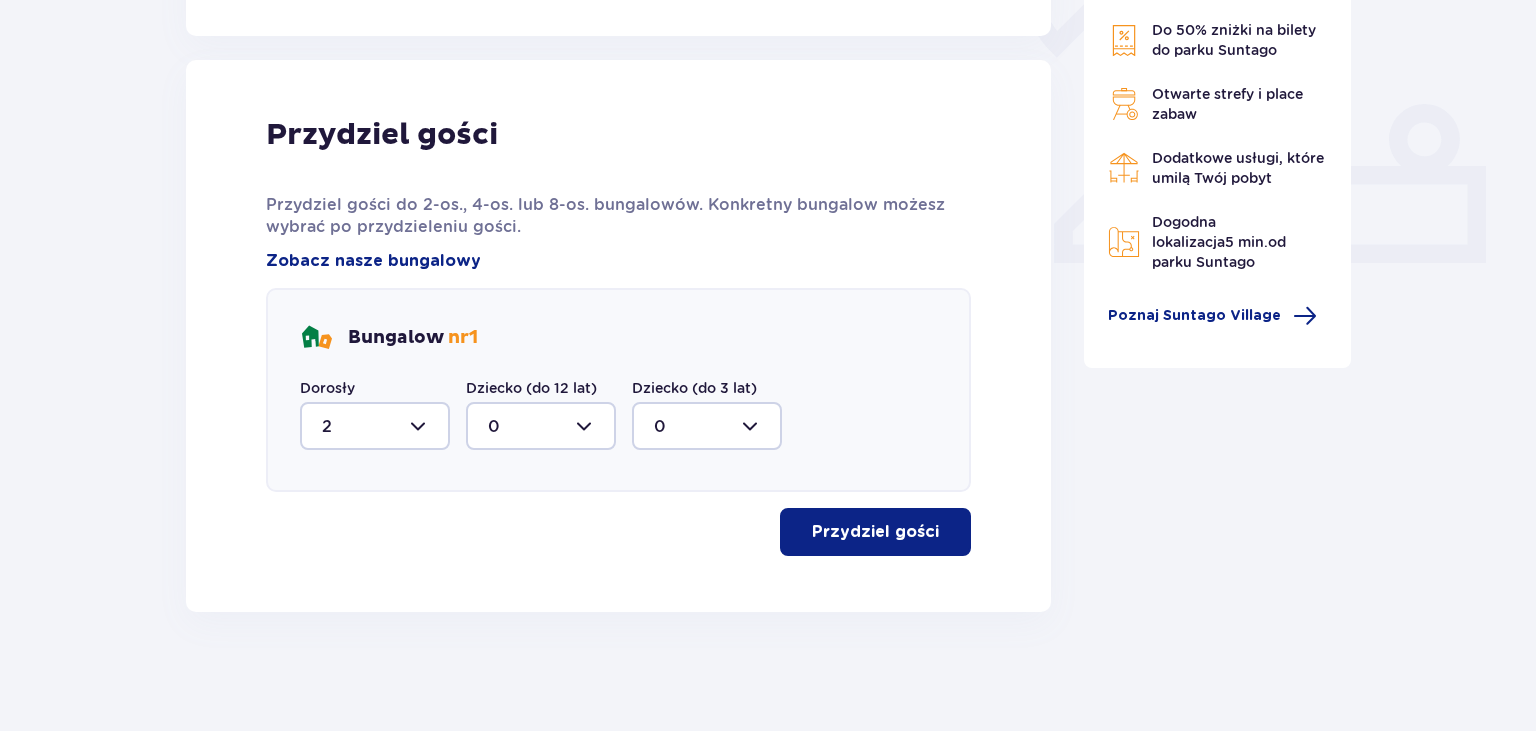 click on "Przydziel gości" at bounding box center [875, 532] 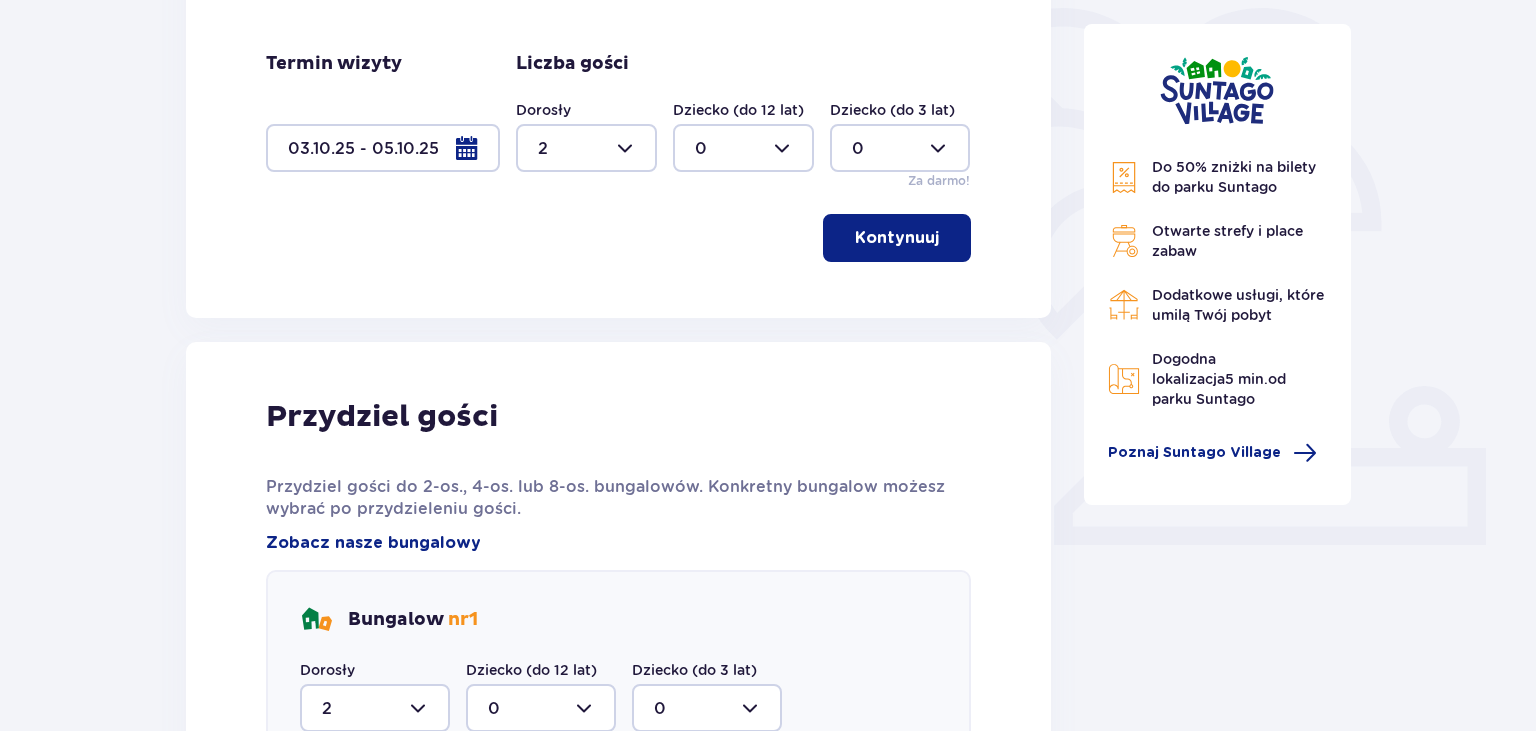 scroll, scrollTop: 431, scrollLeft: 0, axis: vertical 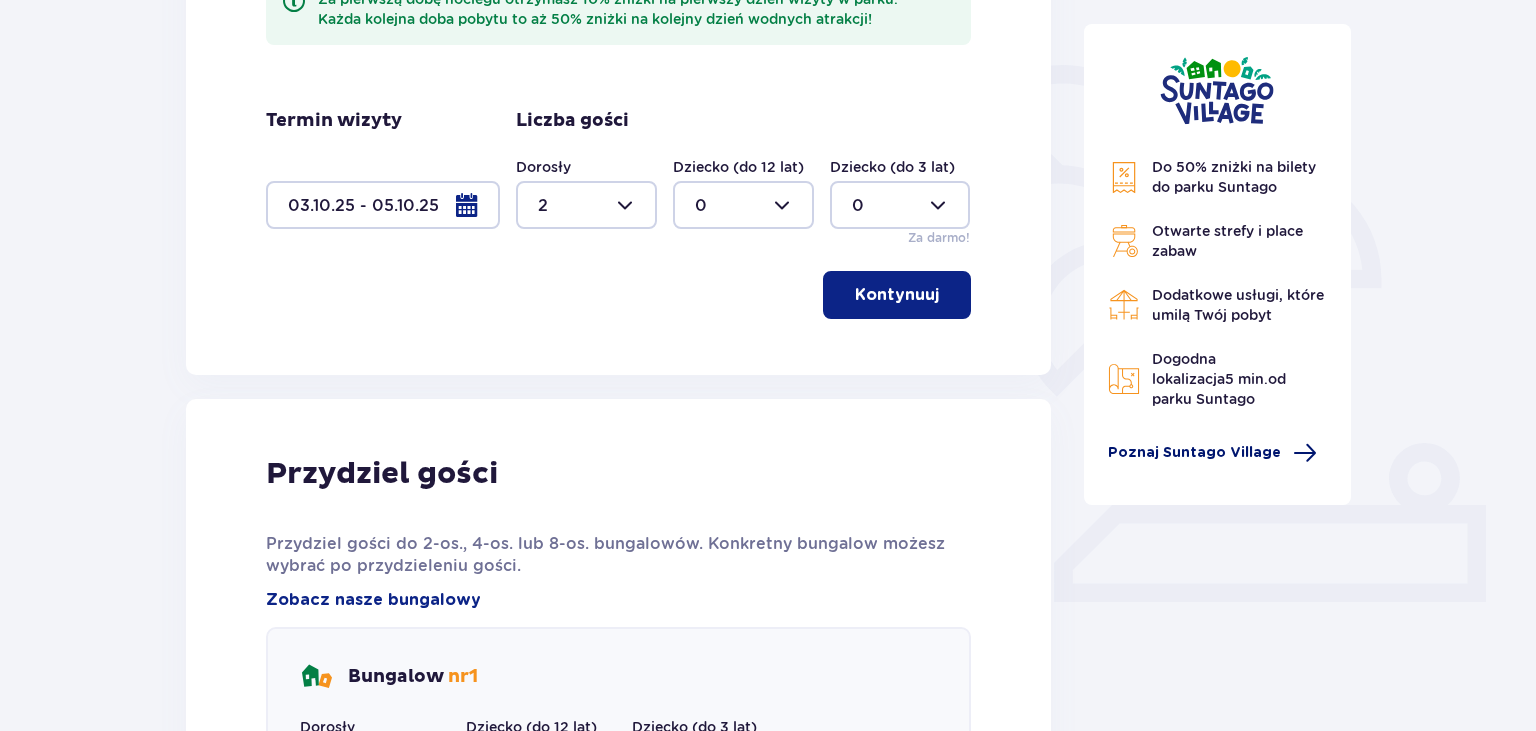 click on "Poznaj Suntago Village" at bounding box center (1194, 453) 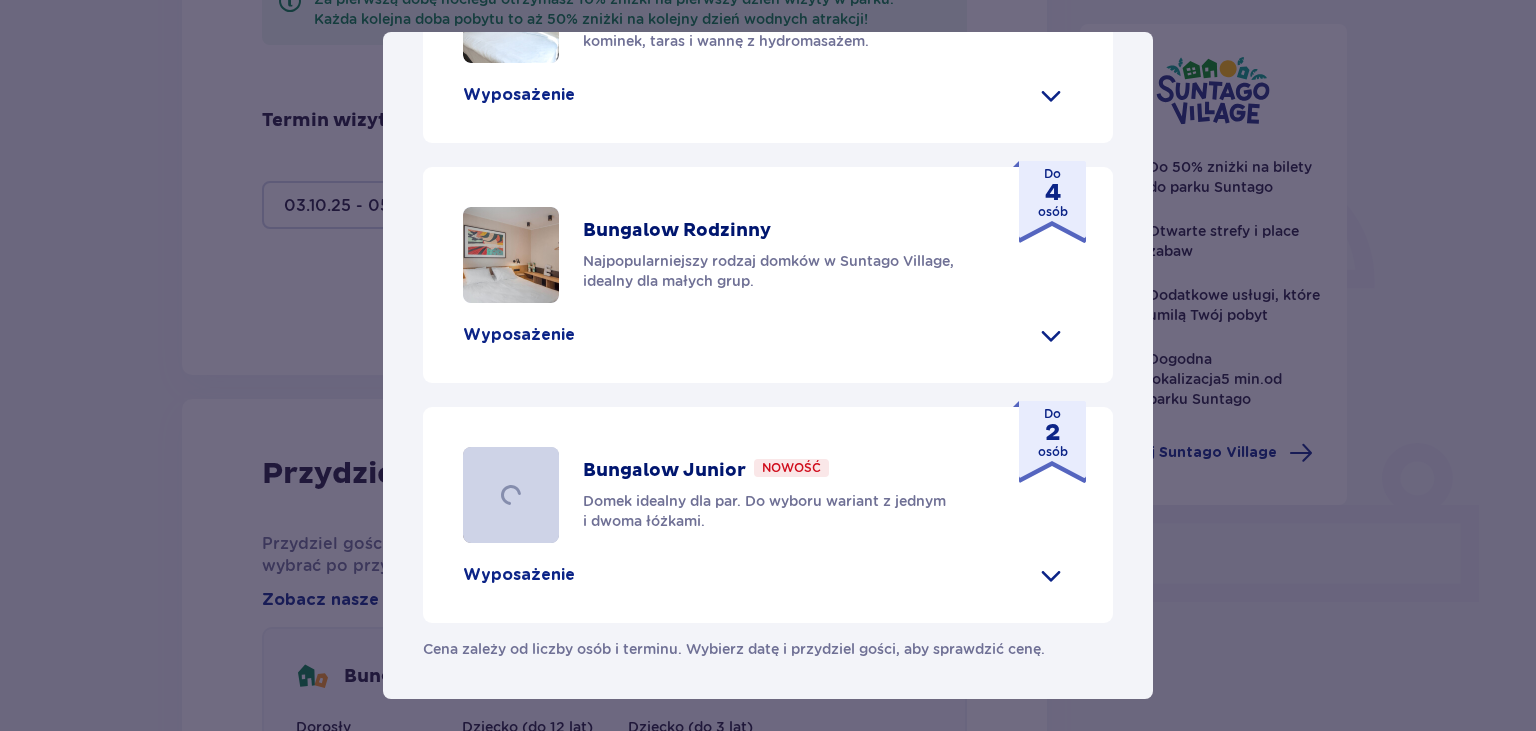 scroll, scrollTop: 1018, scrollLeft: 0, axis: vertical 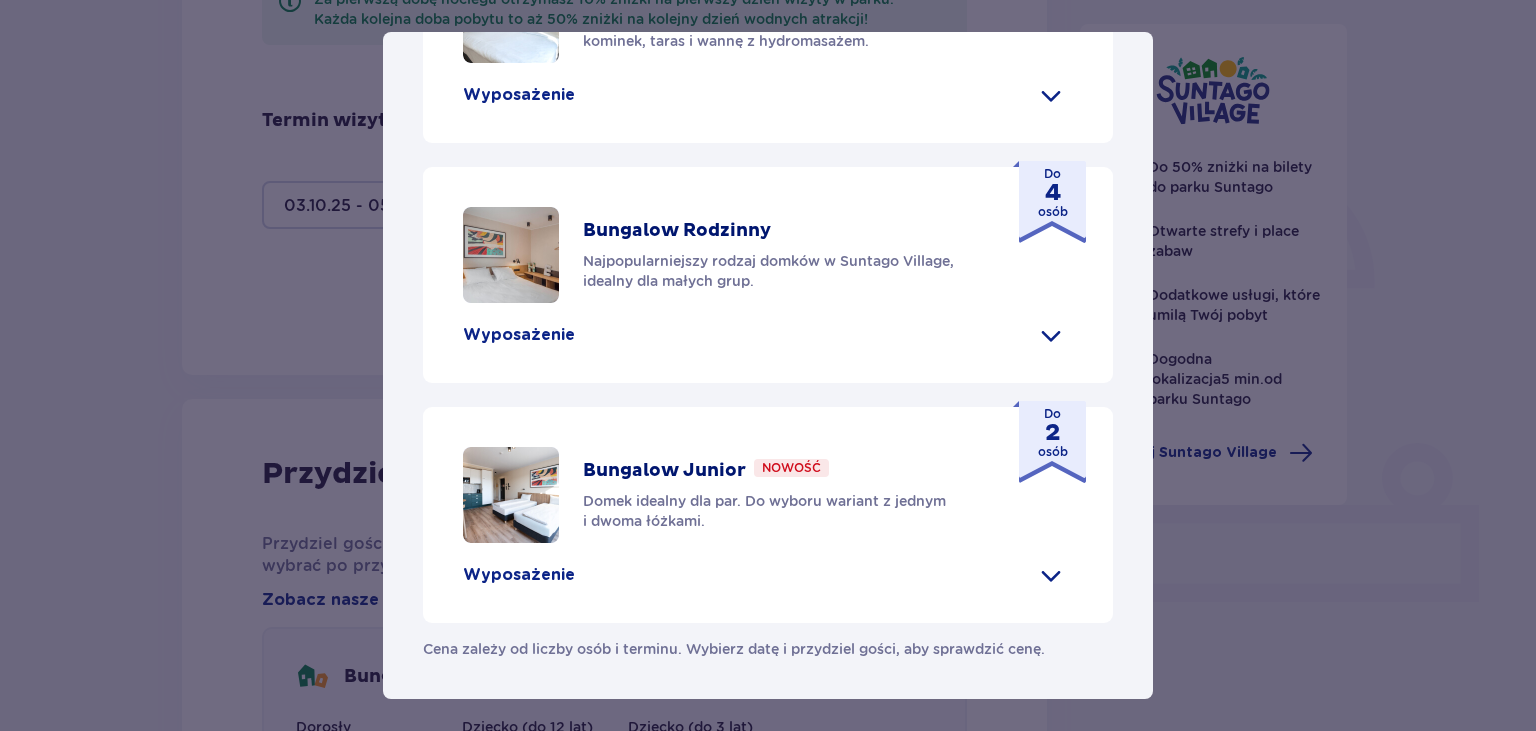 click on "Suntago Village Suntago Village to idealne miejsce dla fanów dobrej zabawy i tropikalnego klimatu, którzy chcą dłużej cieszyć się pobytem w Suntago i wakacyjną atmosferą. Udogodnienia Sklep ze świeżymi produktami i gotowymi posiłkami   Atrakcje parku wodnego   (dodatkowo płatne) Ekologiczny bus do i z parku Suntago   Płatny wynajem rowerów   Wspólna strefa na ognisko i grilla   Obiekt przyjazny zwierzętom   Plac zabaw   Dzieci do 3 lat za darmo   (na życzenie dodatkowe łóżeczko) Nasze bungalowy Grand Villa Nowość Szukasz standardu premium? W Grand Villi znajdziesz kominek, taras i wannę z hydromasażem. Do  8  osób Wyposażenie Aneks kuchenny   2 sypialnie z podwójnym łóżkiem   1 sypialnia z 2 pojedynczymi łóżkami   Rozkładana sofa   Skrytka depozytowa   Bezpłatne WiFi   Łóżeczko dziecięce   (na życzenie) Suszarka do włosów   Klimatyzacja   2x Smart TV   Kapcie hotelowe   Zestaw do prasowania   (na życzenie) Szlafrok   (na życzenie) Wanna z hydromasażem   Kominek" at bounding box center (768, 365) 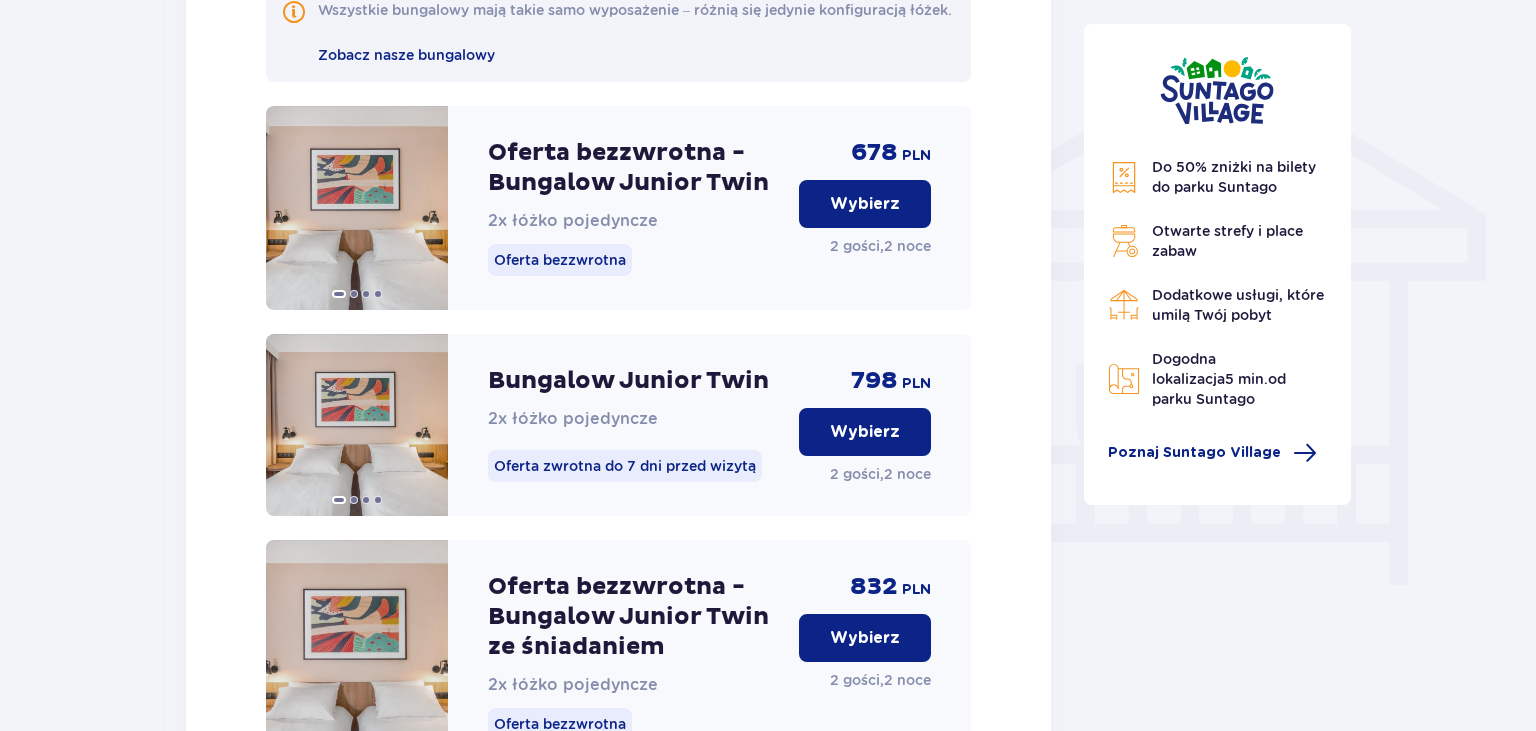 scroll, scrollTop: 1478, scrollLeft: 0, axis: vertical 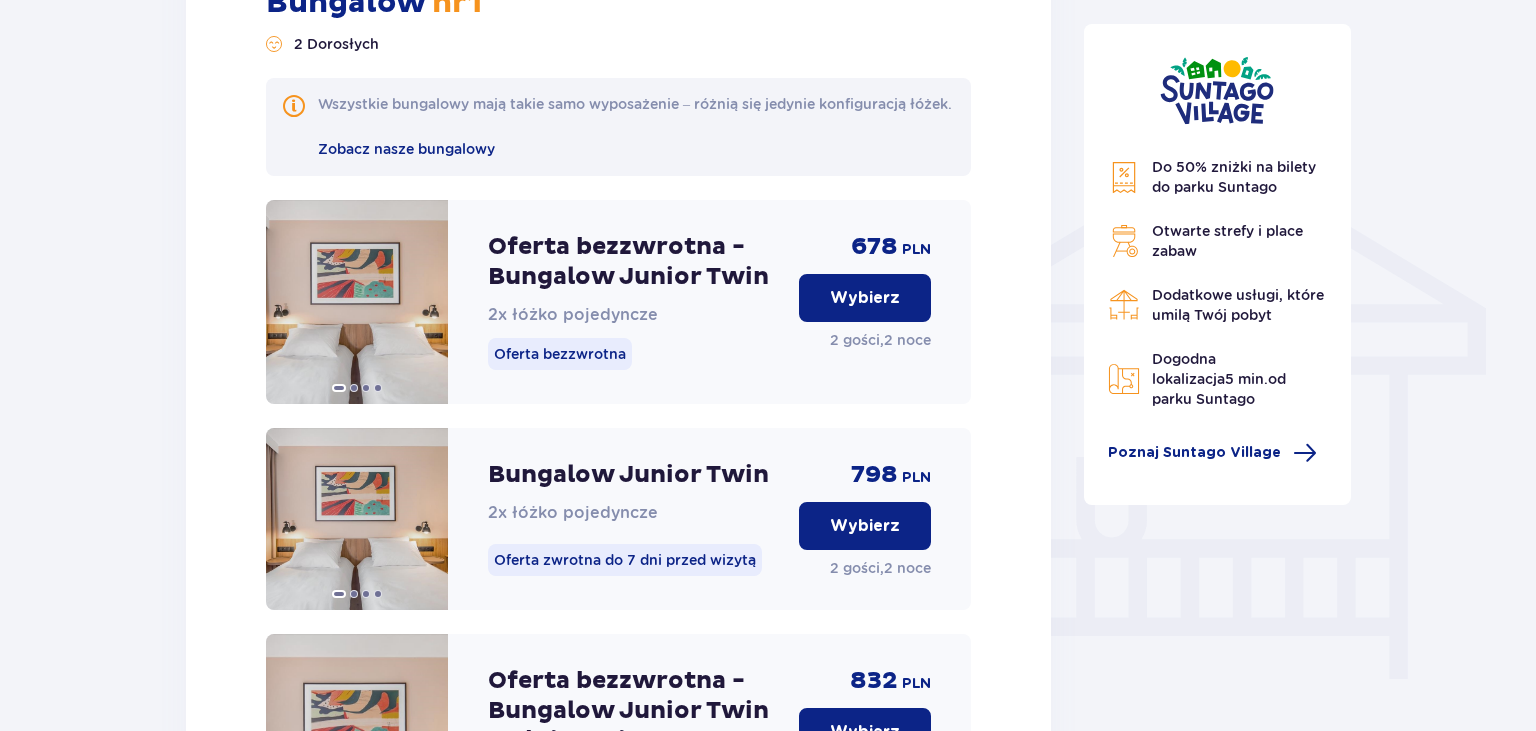 click on "Wybierz" at bounding box center (865, 298) 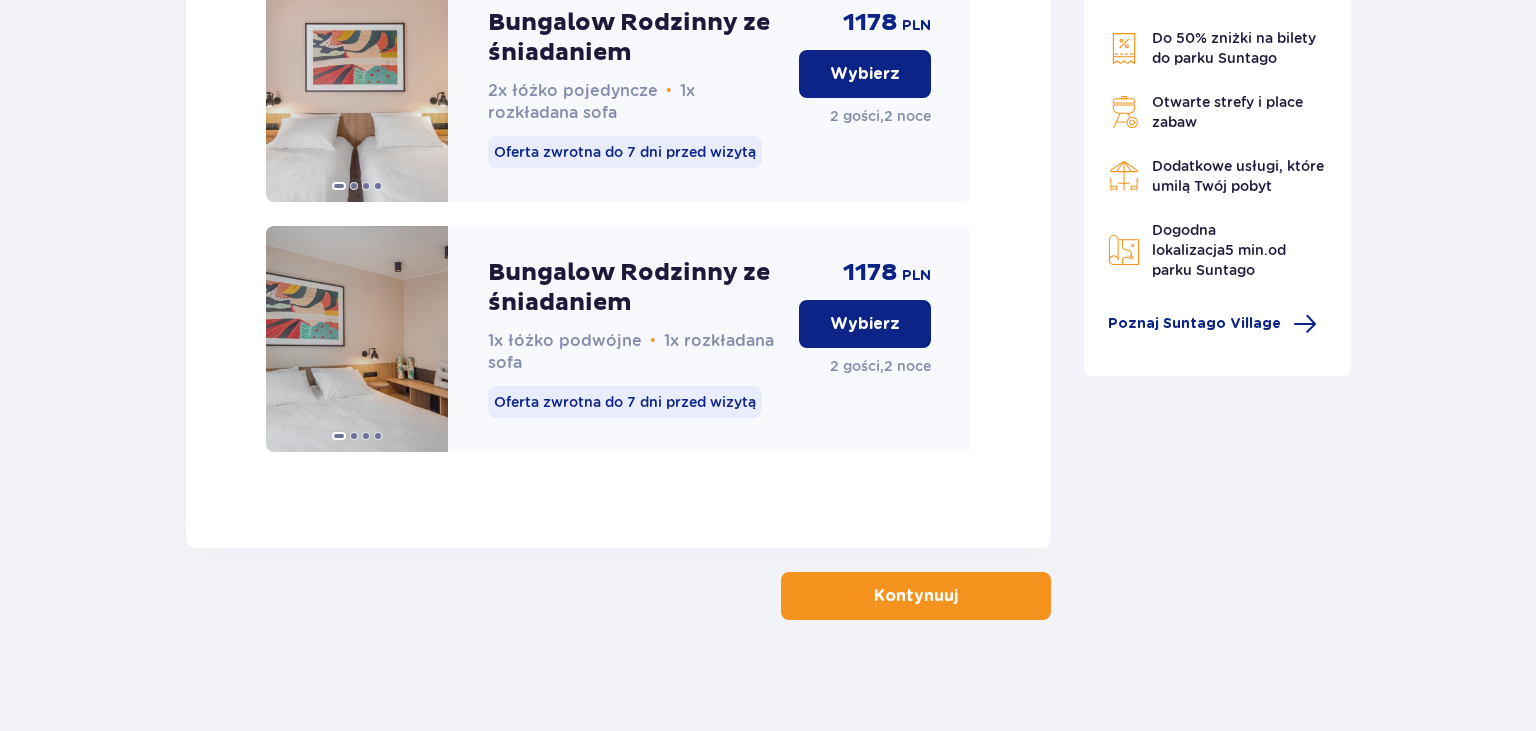 scroll, scrollTop: 4156, scrollLeft: 0, axis: vertical 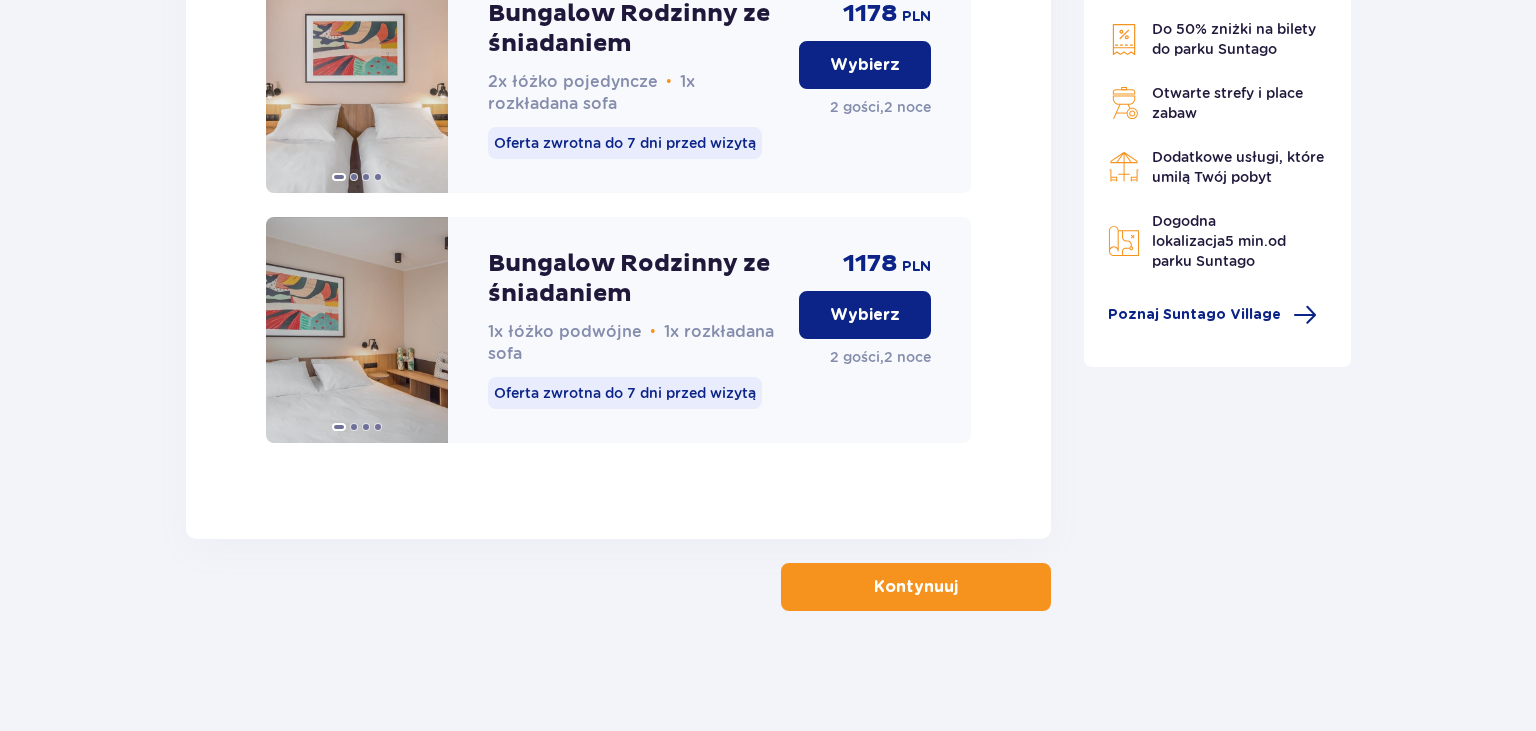 click on "Kontynuuj" at bounding box center (916, 587) 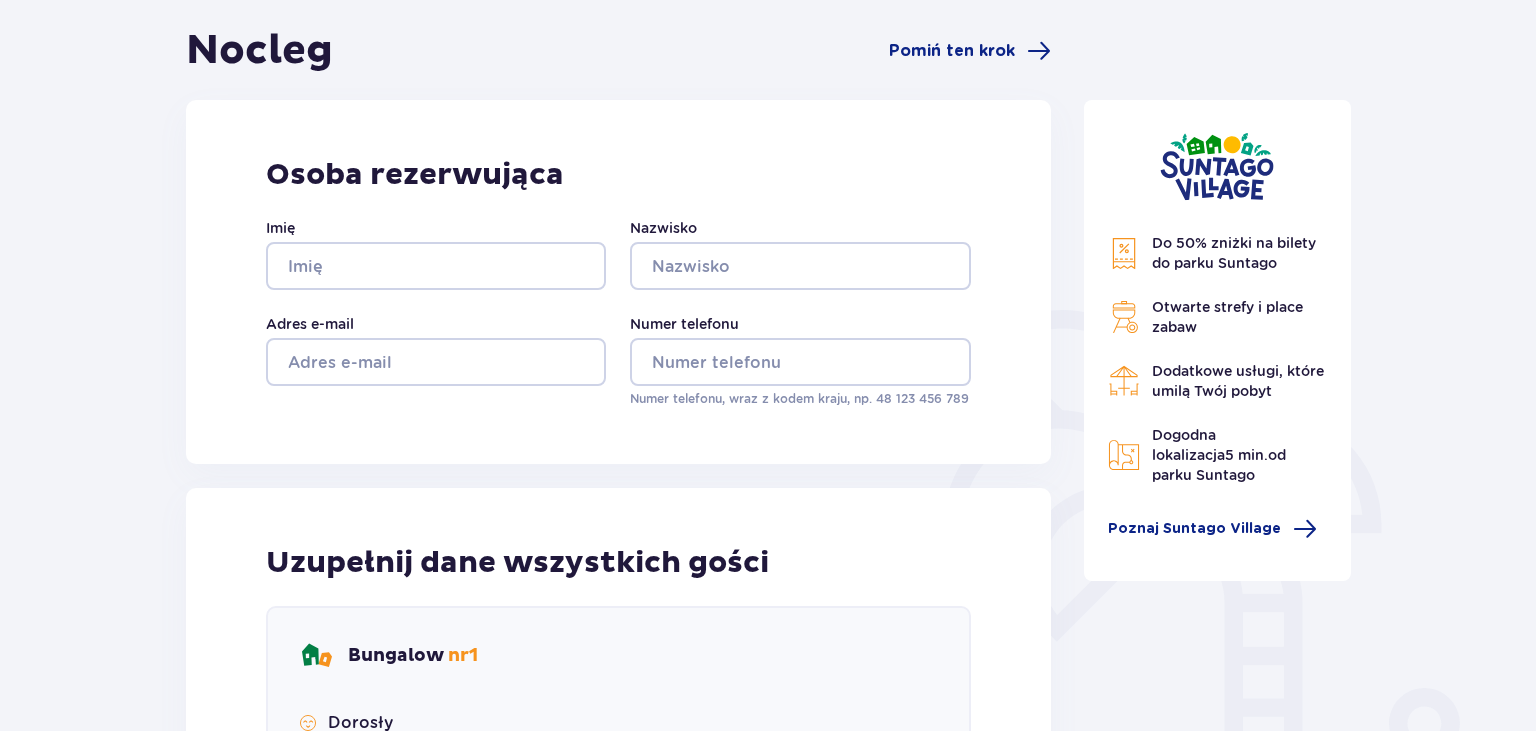 scroll, scrollTop: 0, scrollLeft: 0, axis: both 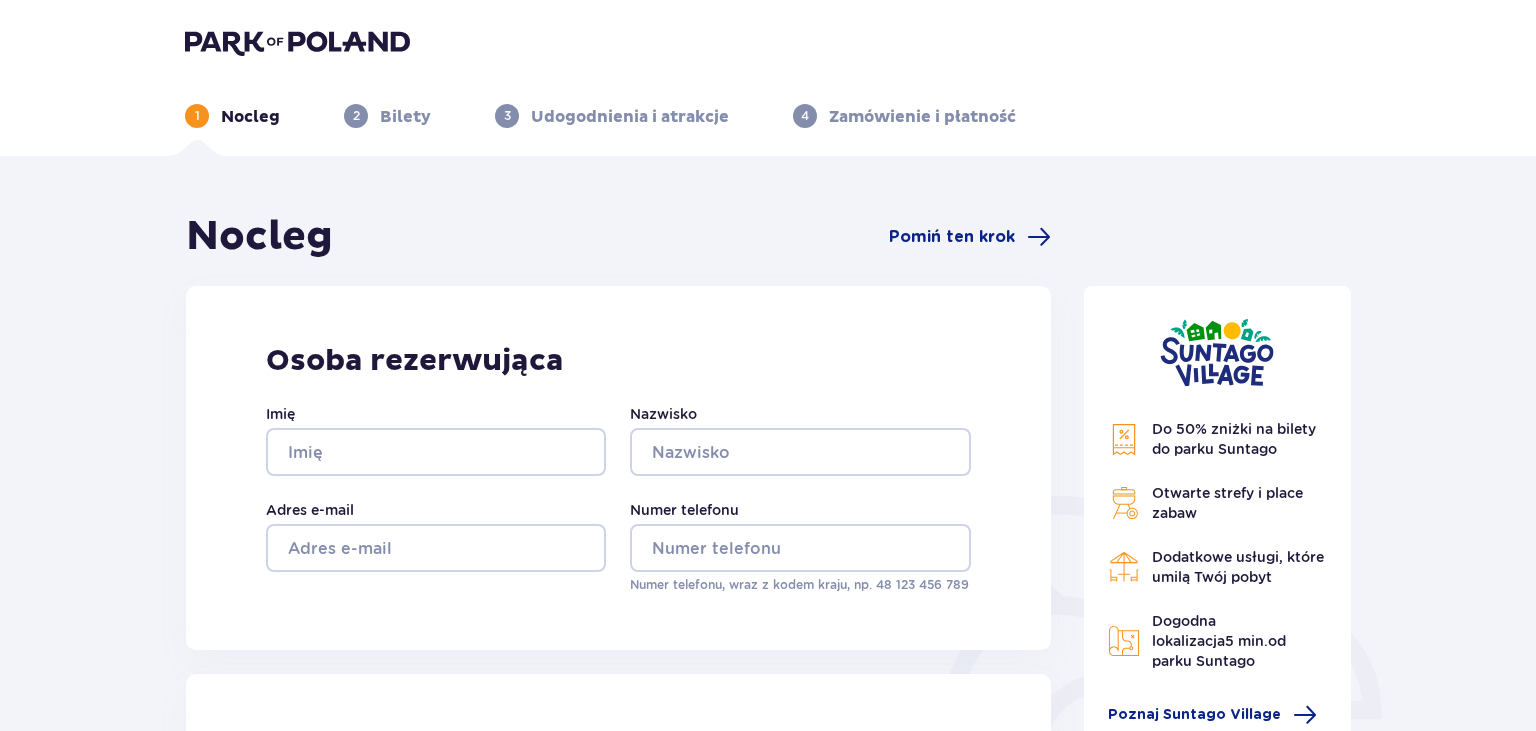 click on "2 Bilety" at bounding box center (387, 116) 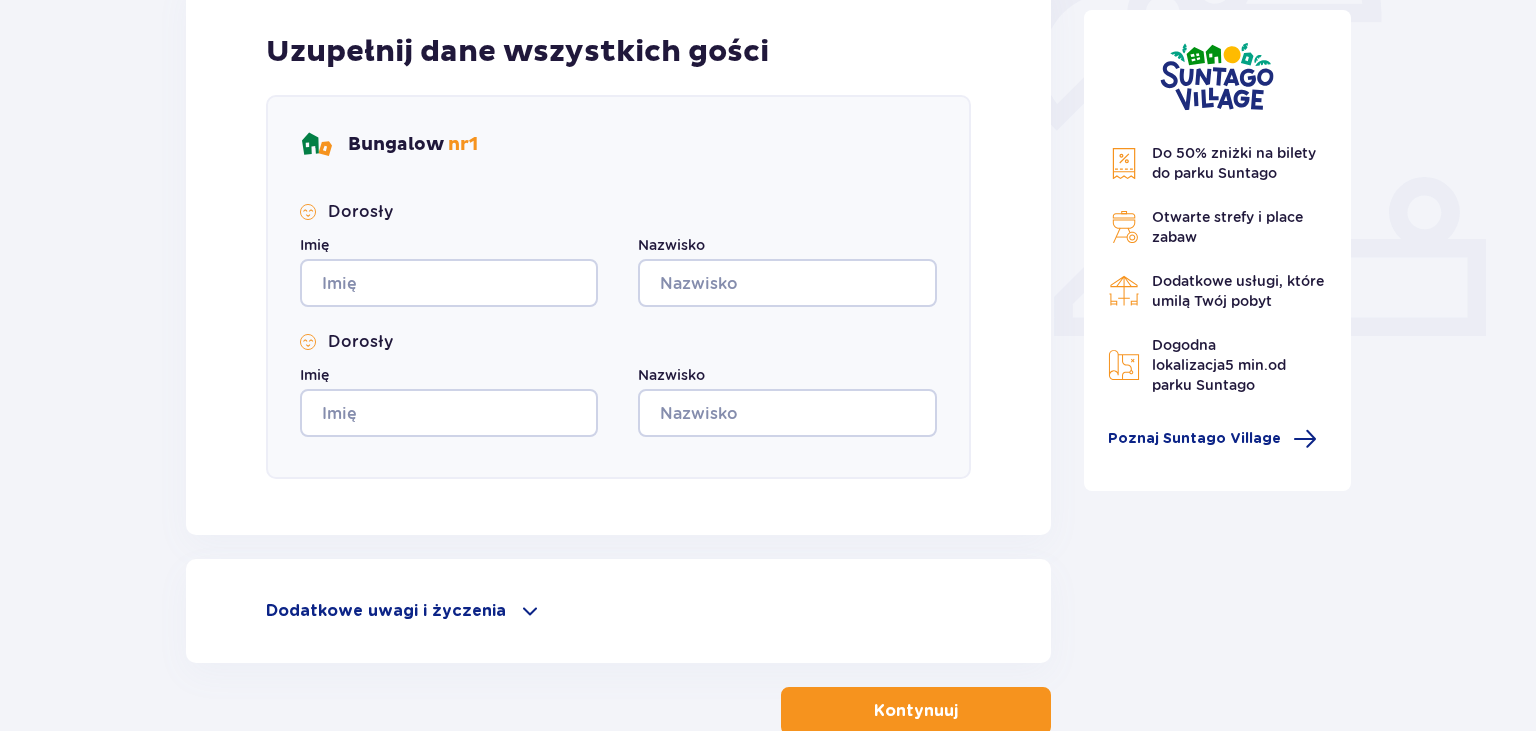 scroll, scrollTop: 820, scrollLeft: 0, axis: vertical 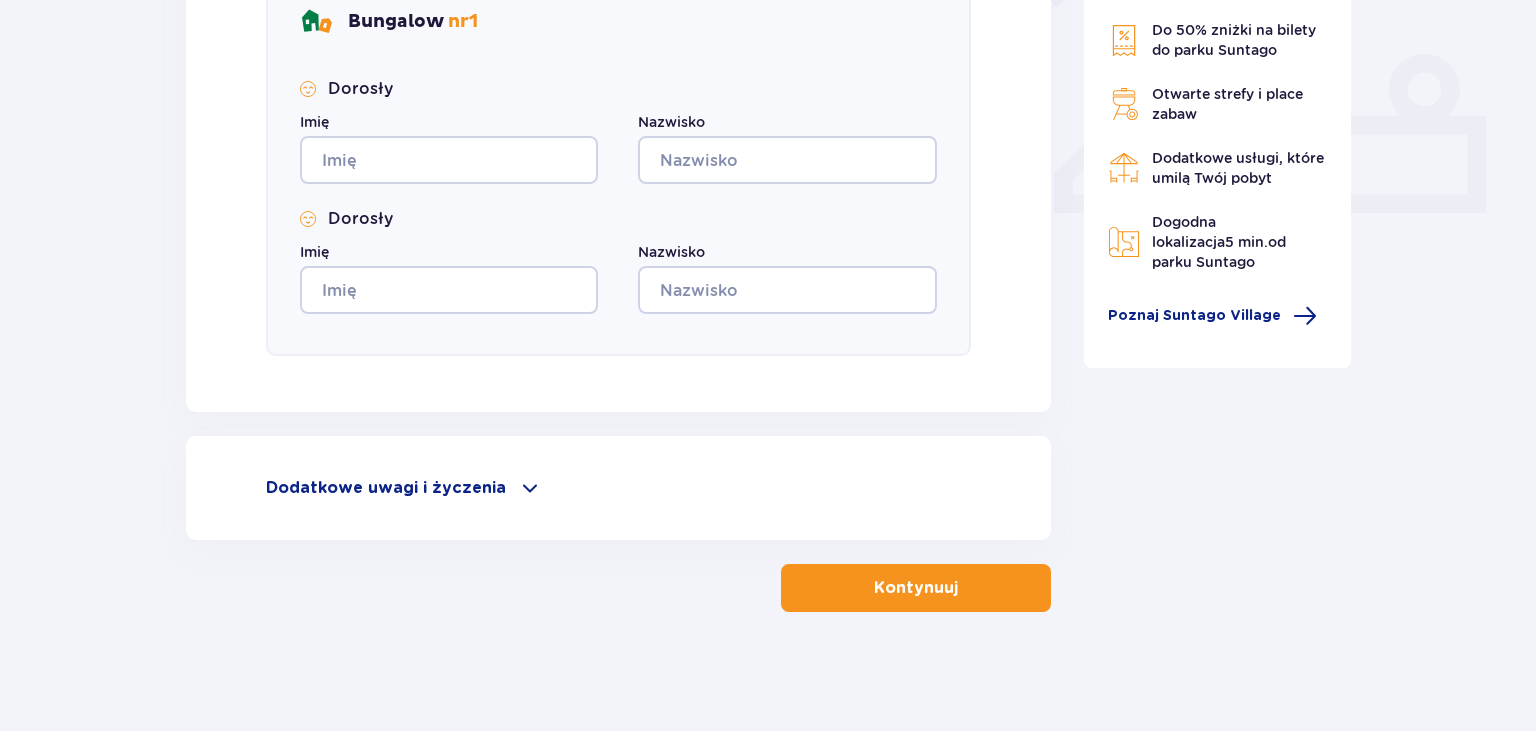 click on "Dodatkowe uwagi i życzenia Czy możemy Ci jeszcze w czymś pomóc? Daj nam znać! Dołożymy wszelkich starań, aby Twój pobyt u nas był wyjątkowy. 0  /  500" at bounding box center [618, 488] 